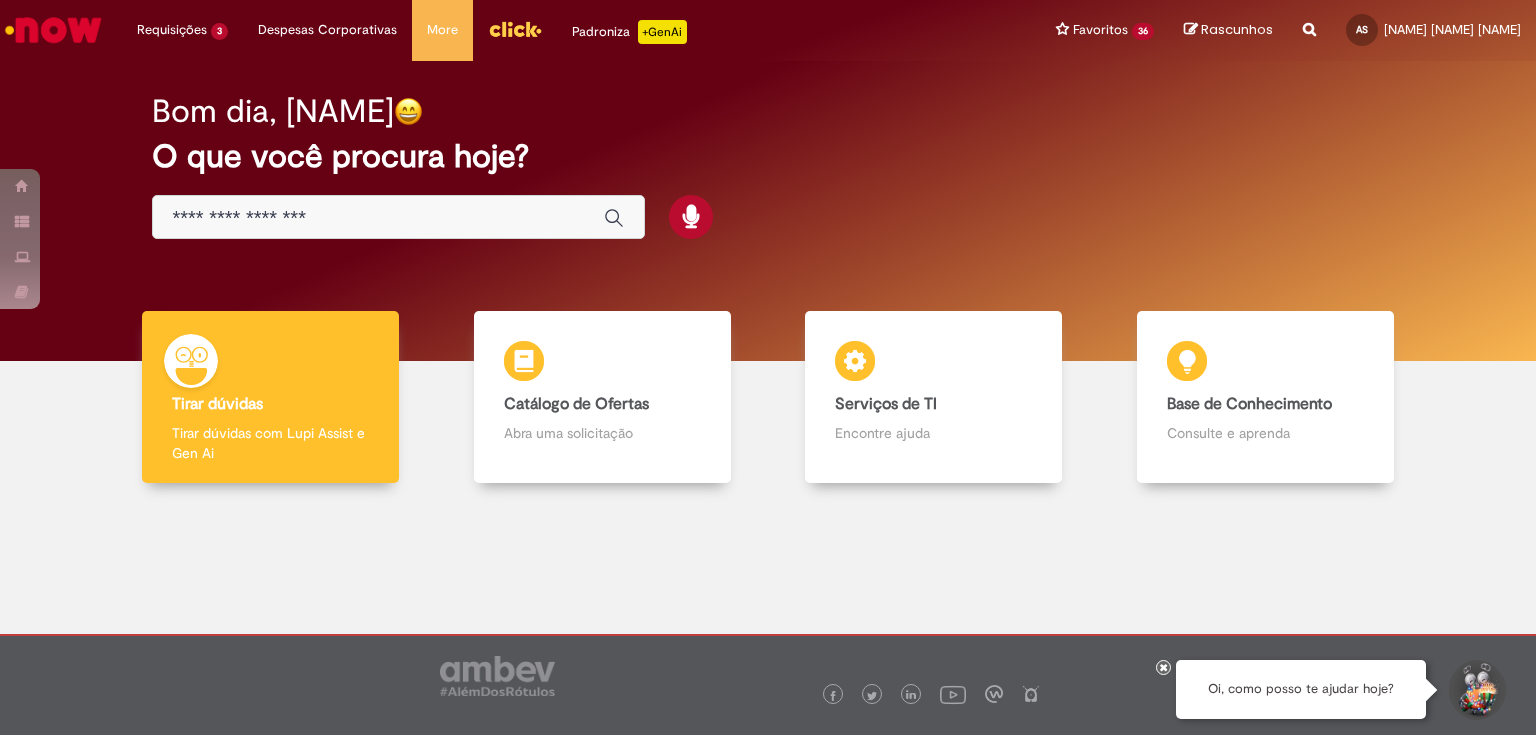 scroll, scrollTop: 0, scrollLeft: 0, axis: both 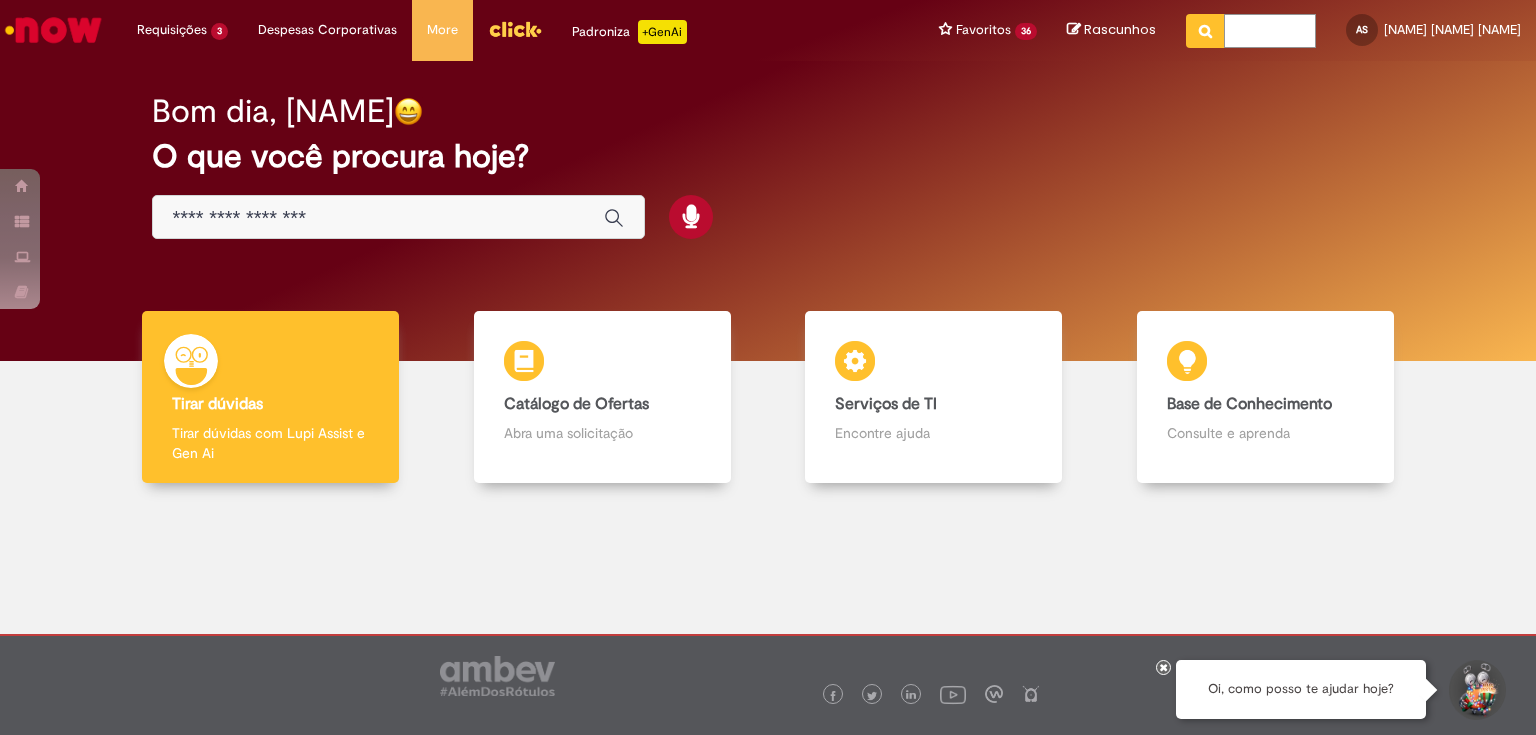 click at bounding box center (1270, 31) 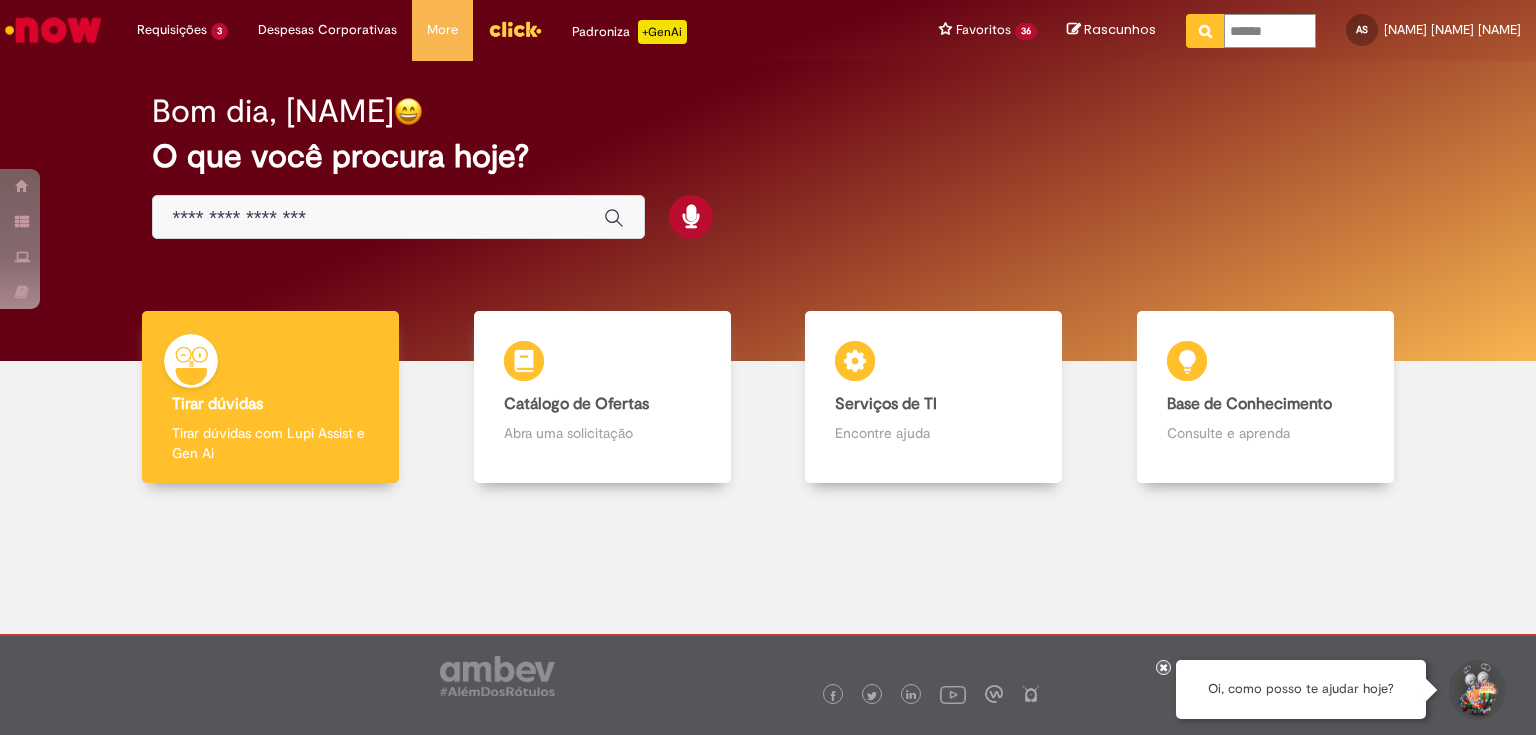 type on "*******" 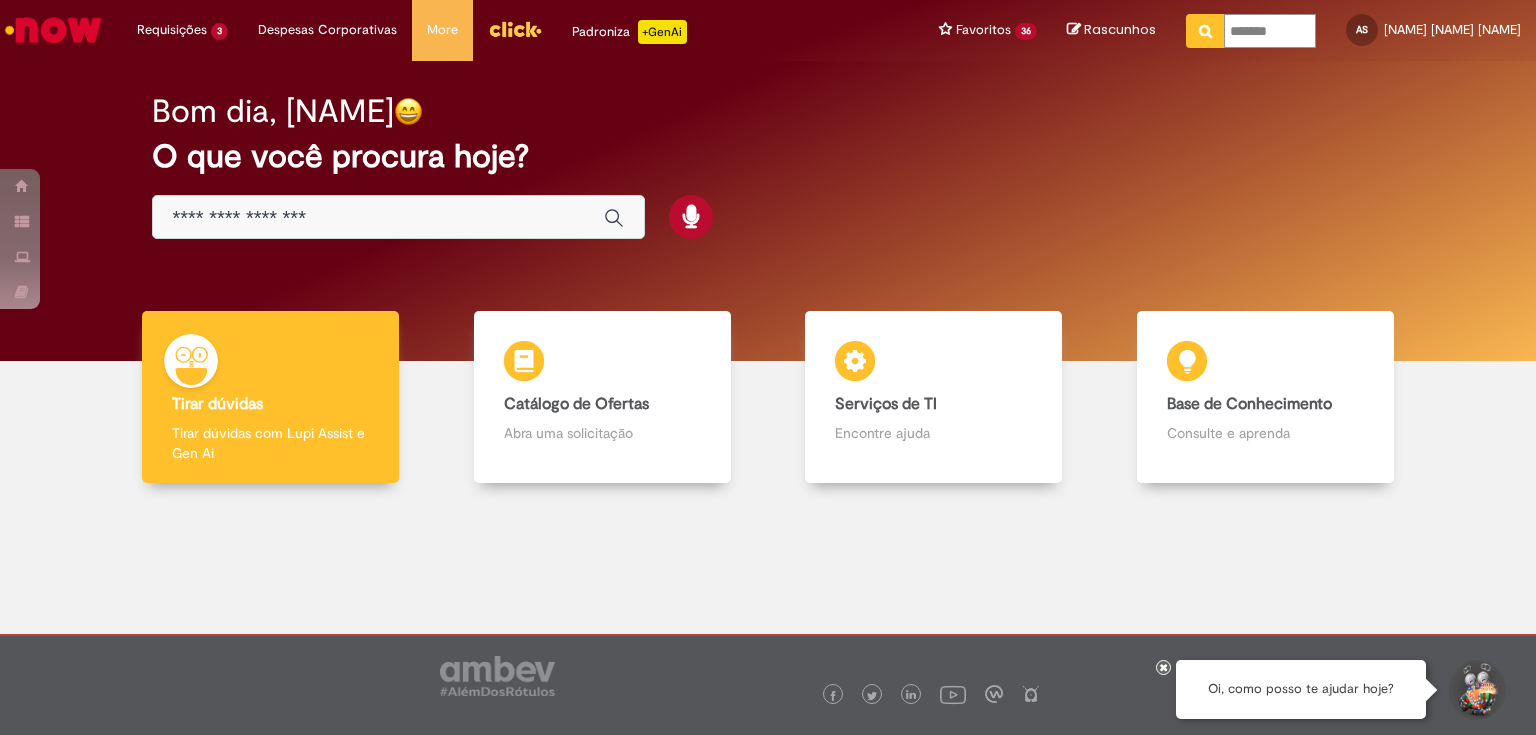 click at bounding box center (1205, 31) 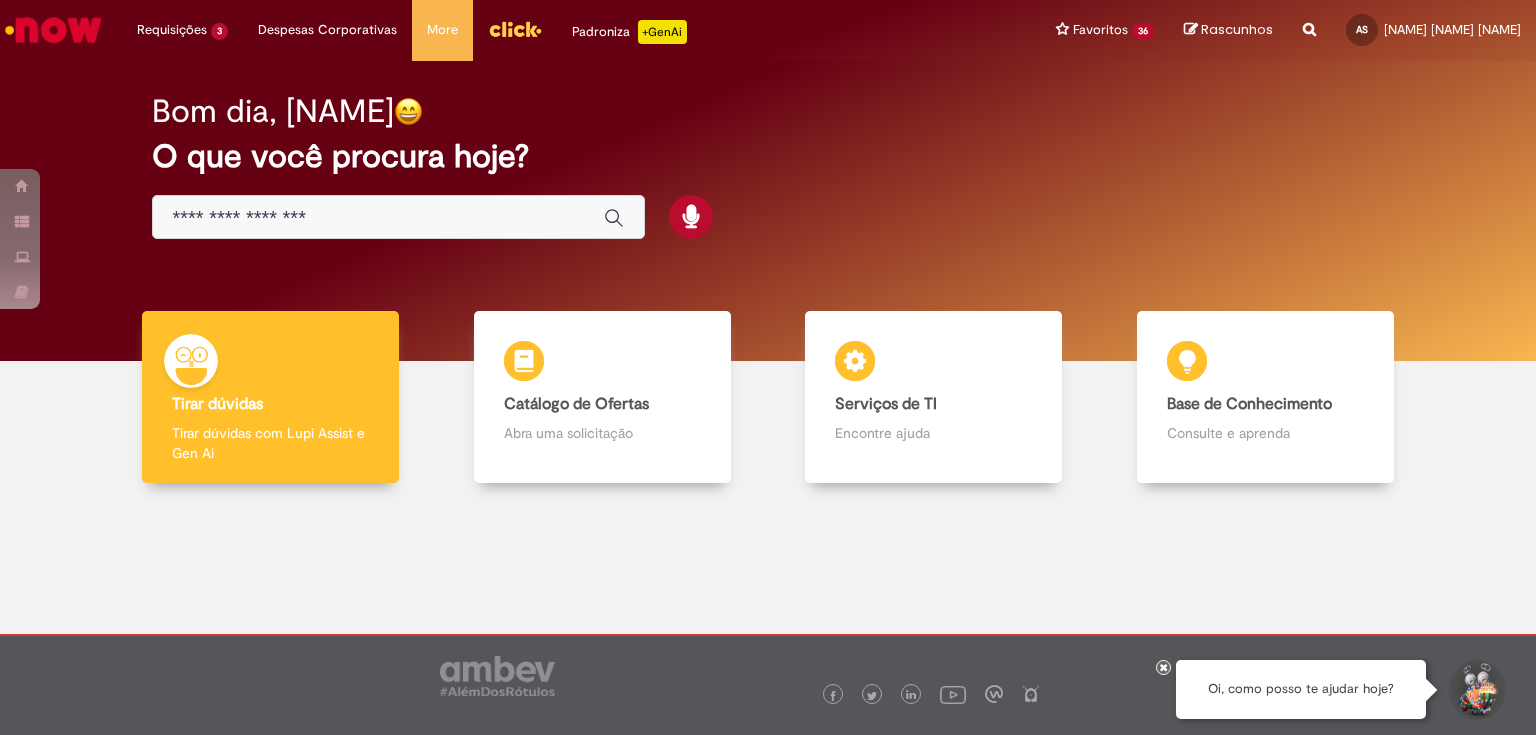 type on "*******" 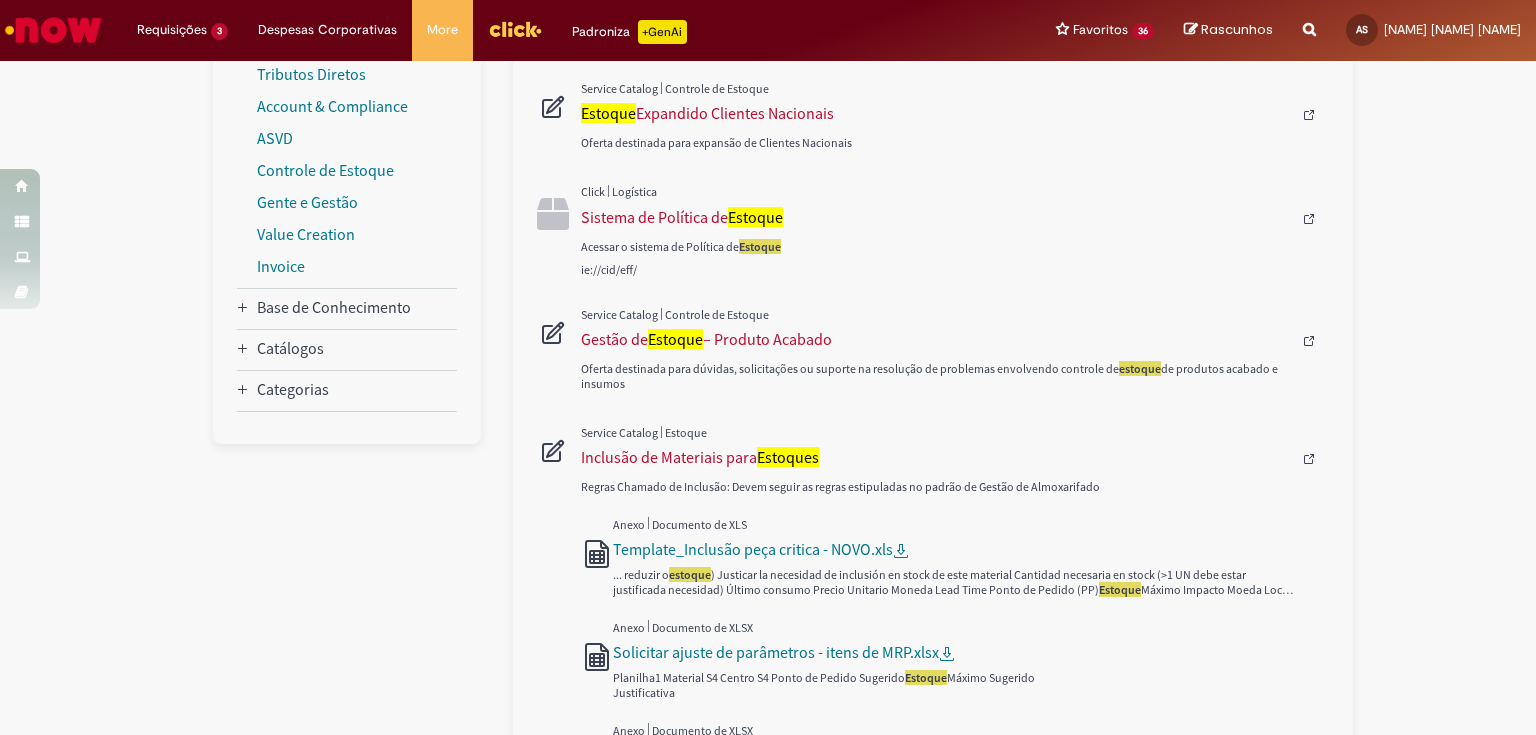scroll, scrollTop: 480, scrollLeft: 0, axis: vertical 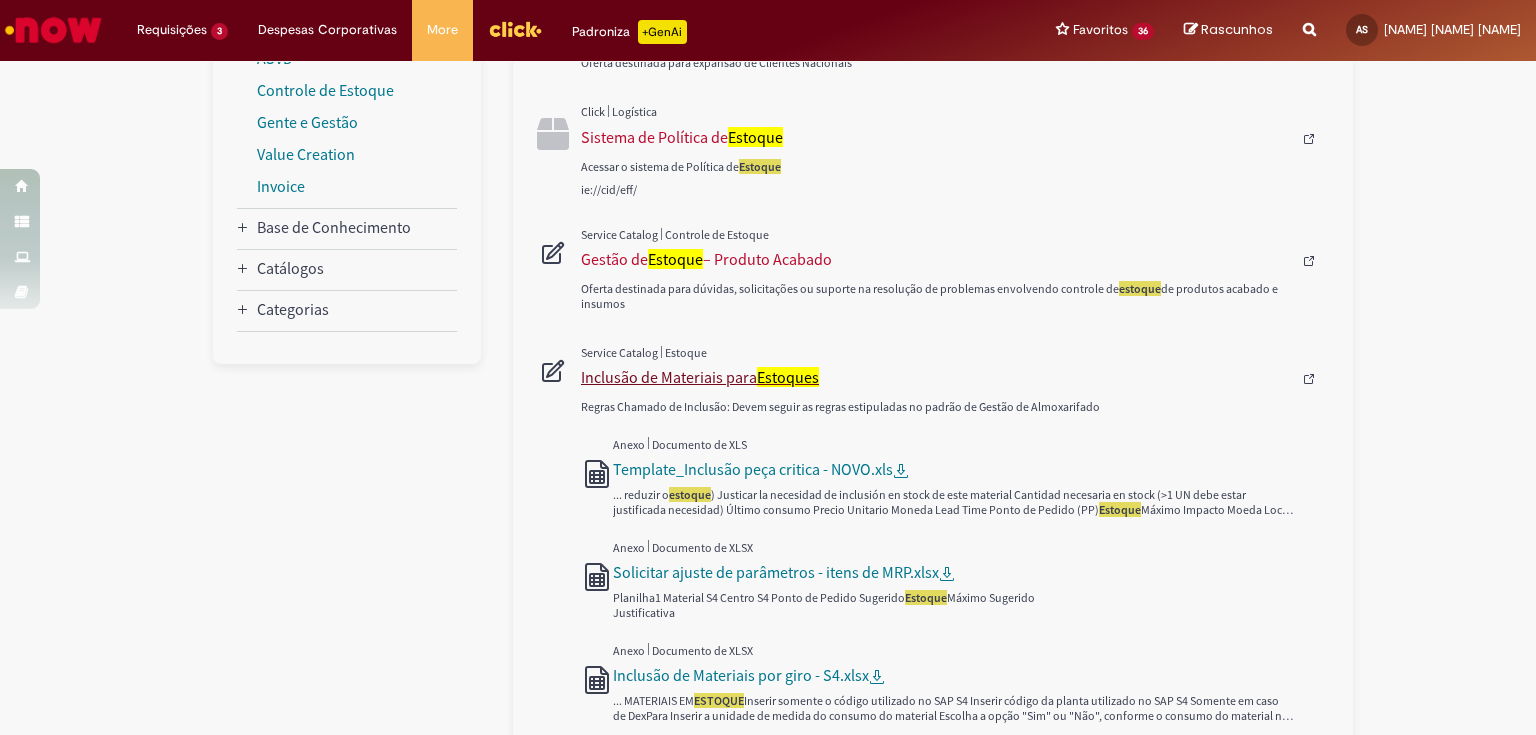 click on "Inclusão de Materiais para  Estoques" at bounding box center (936, 377) 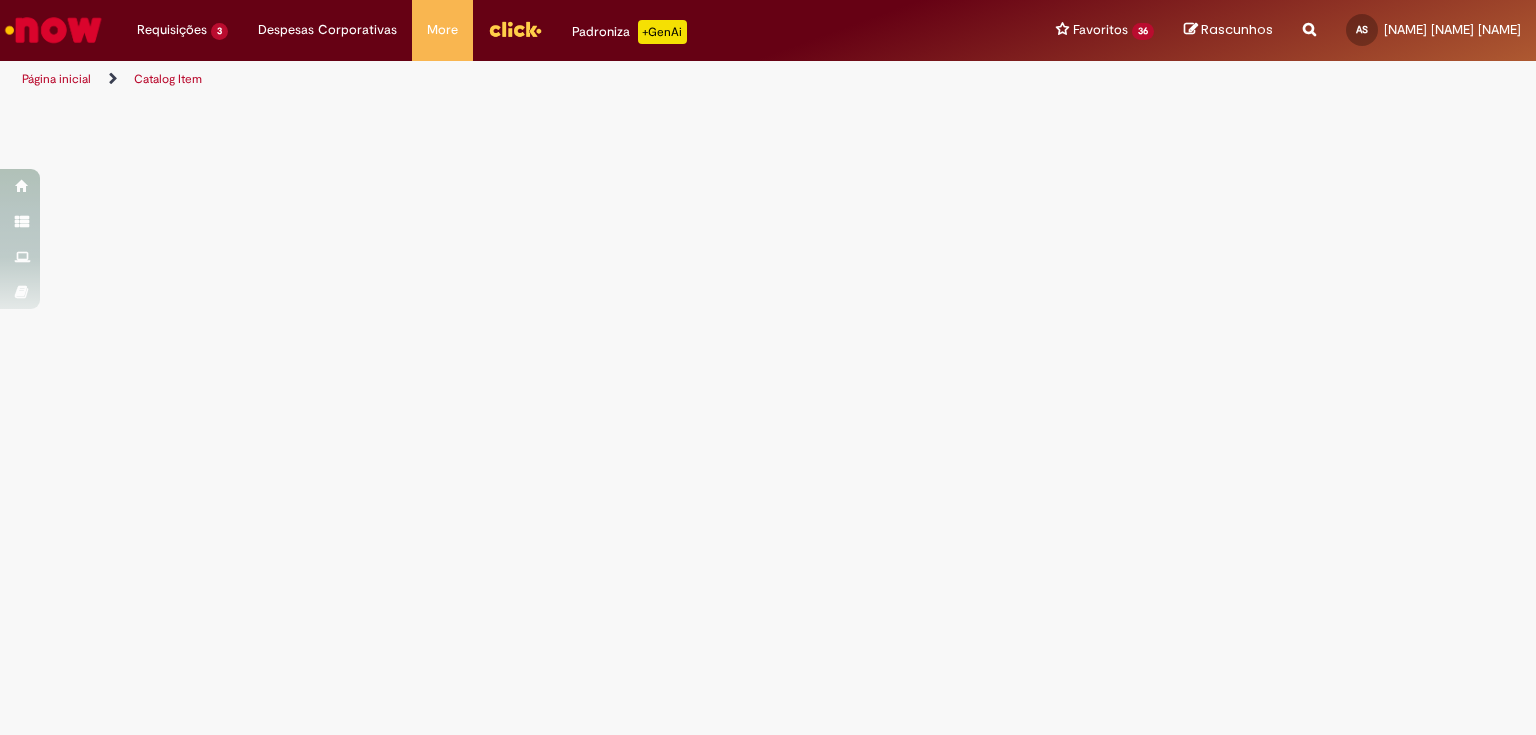 scroll, scrollTop: 0, scrollLeft: 0, axis: both 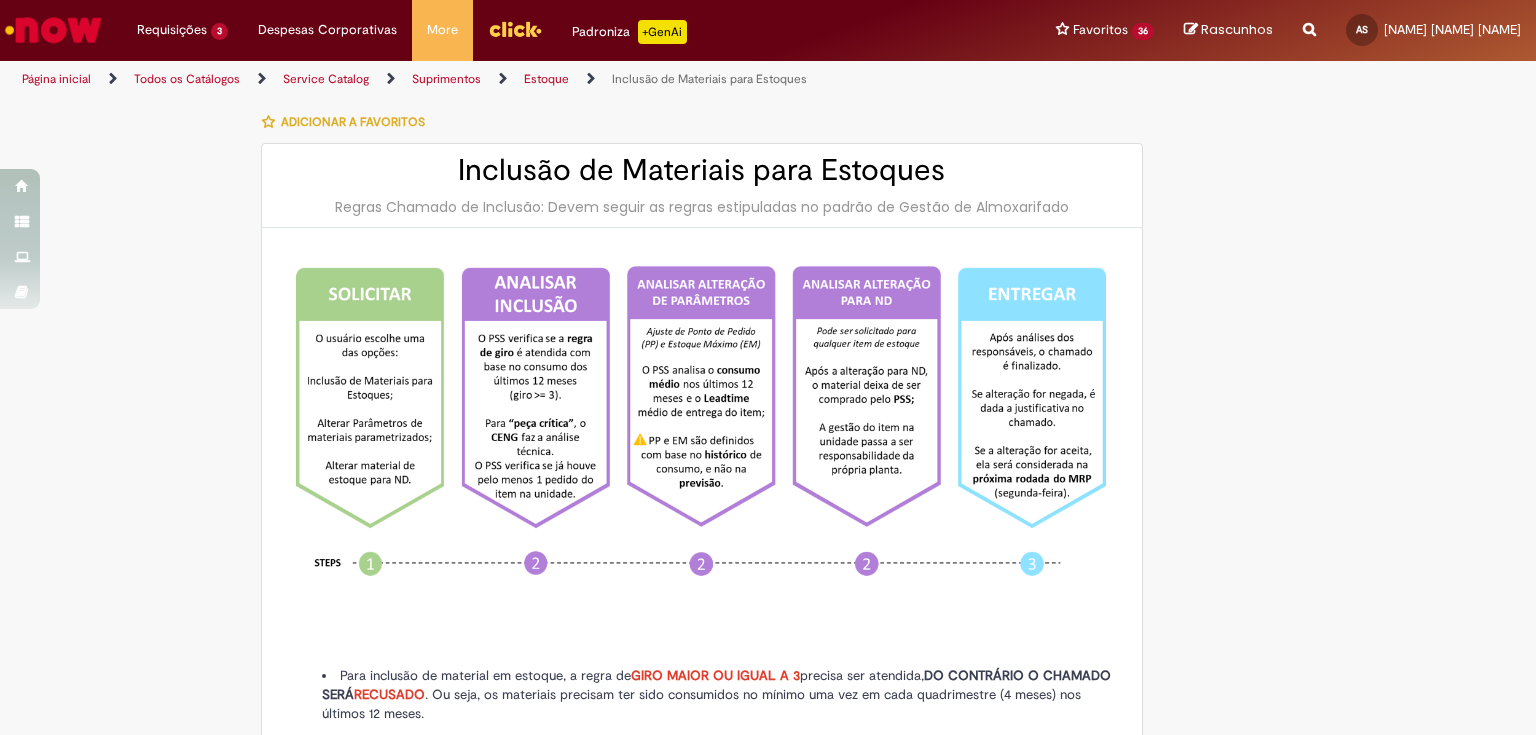 type on "********" 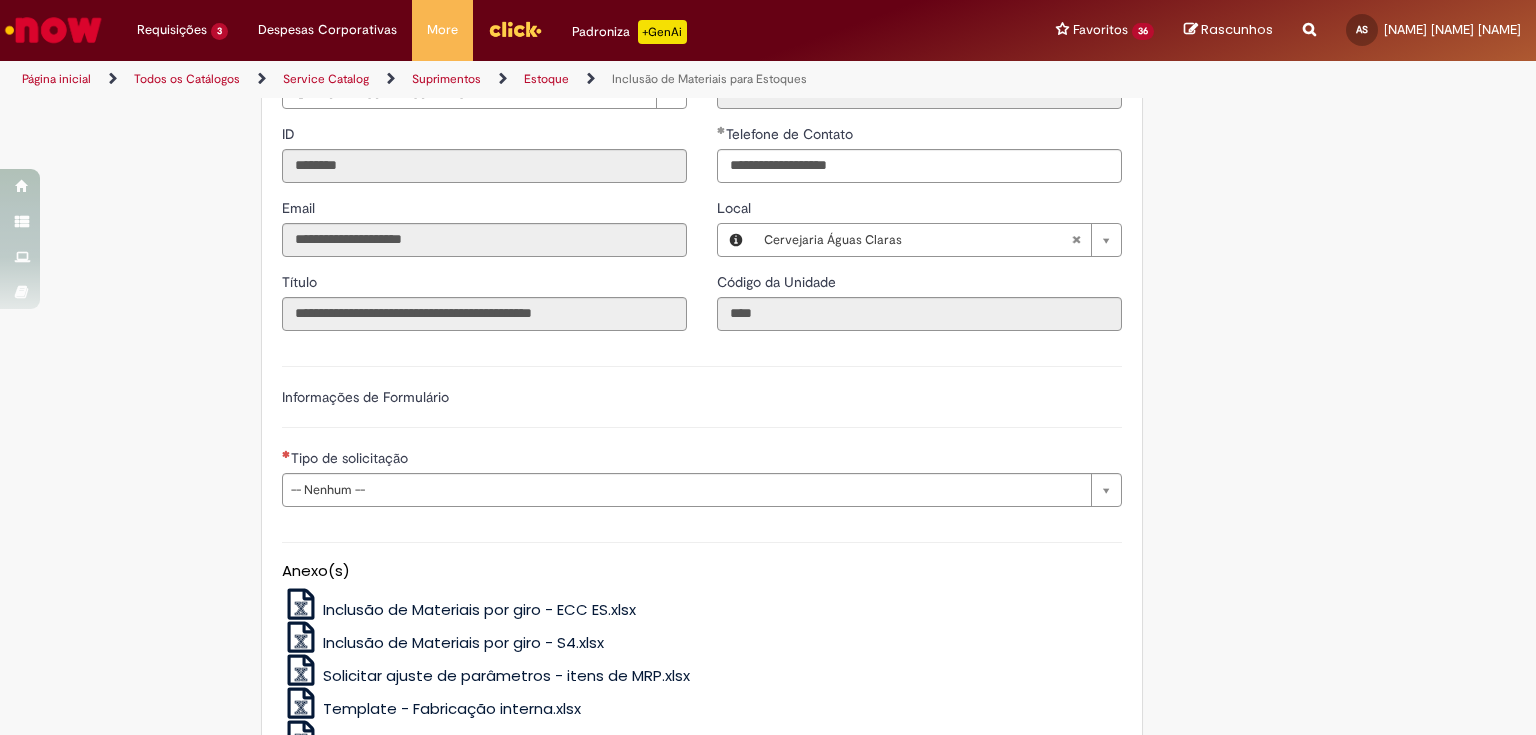 scroll, scrollTop: 960, scrollLeft: 0, axis: vertical 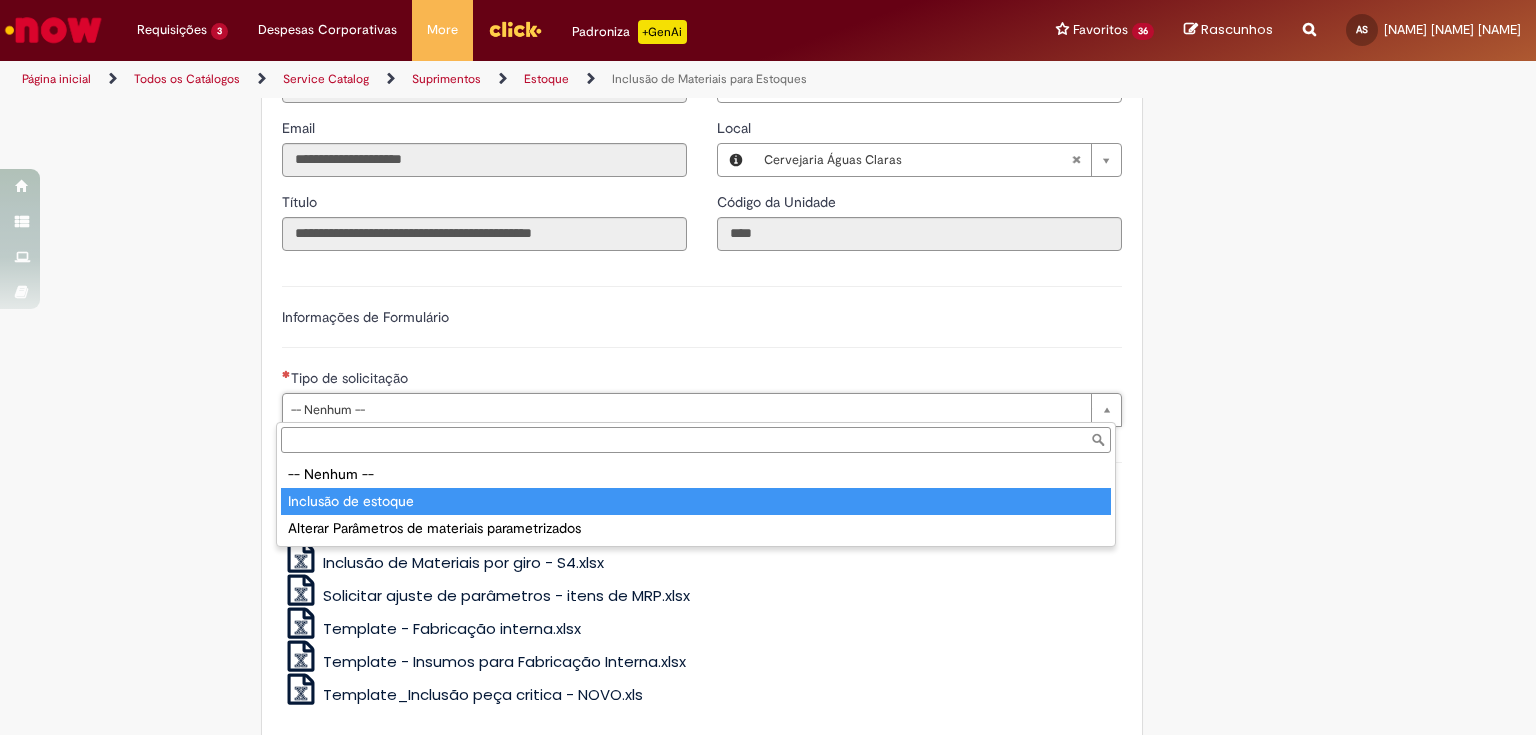type on "**********" 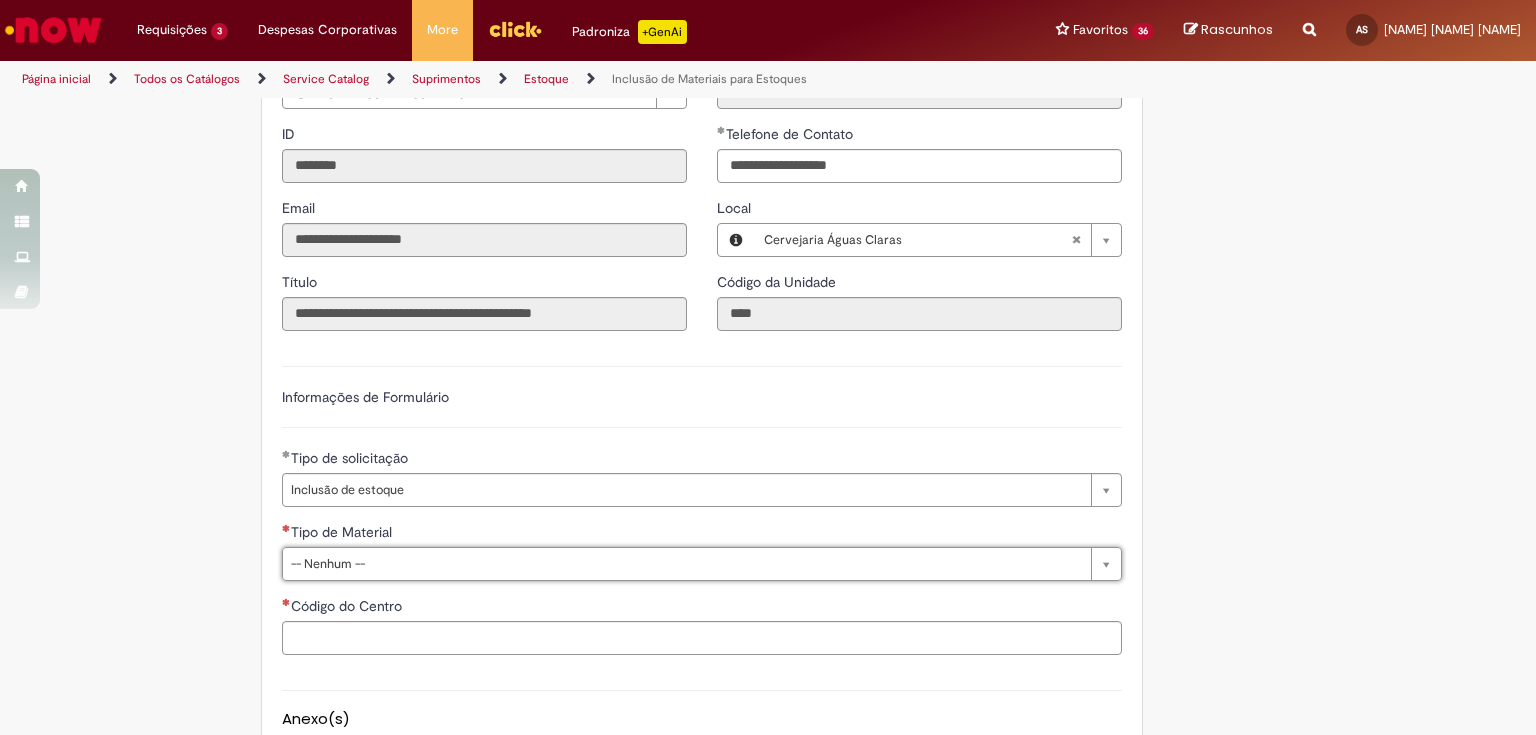 scroll, scrollTop: 1040, scrollLeft: 0, axis: vertical 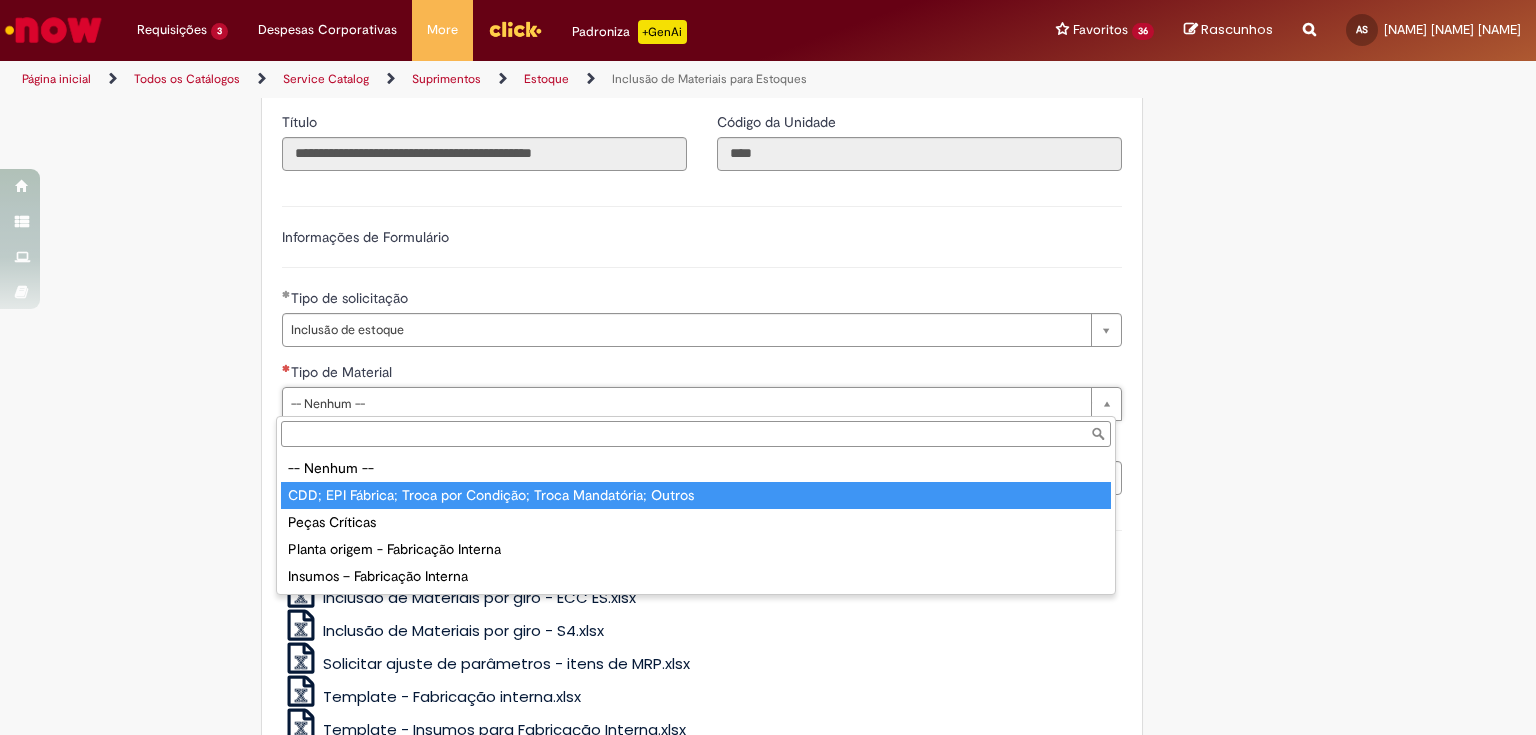 type on "**********" 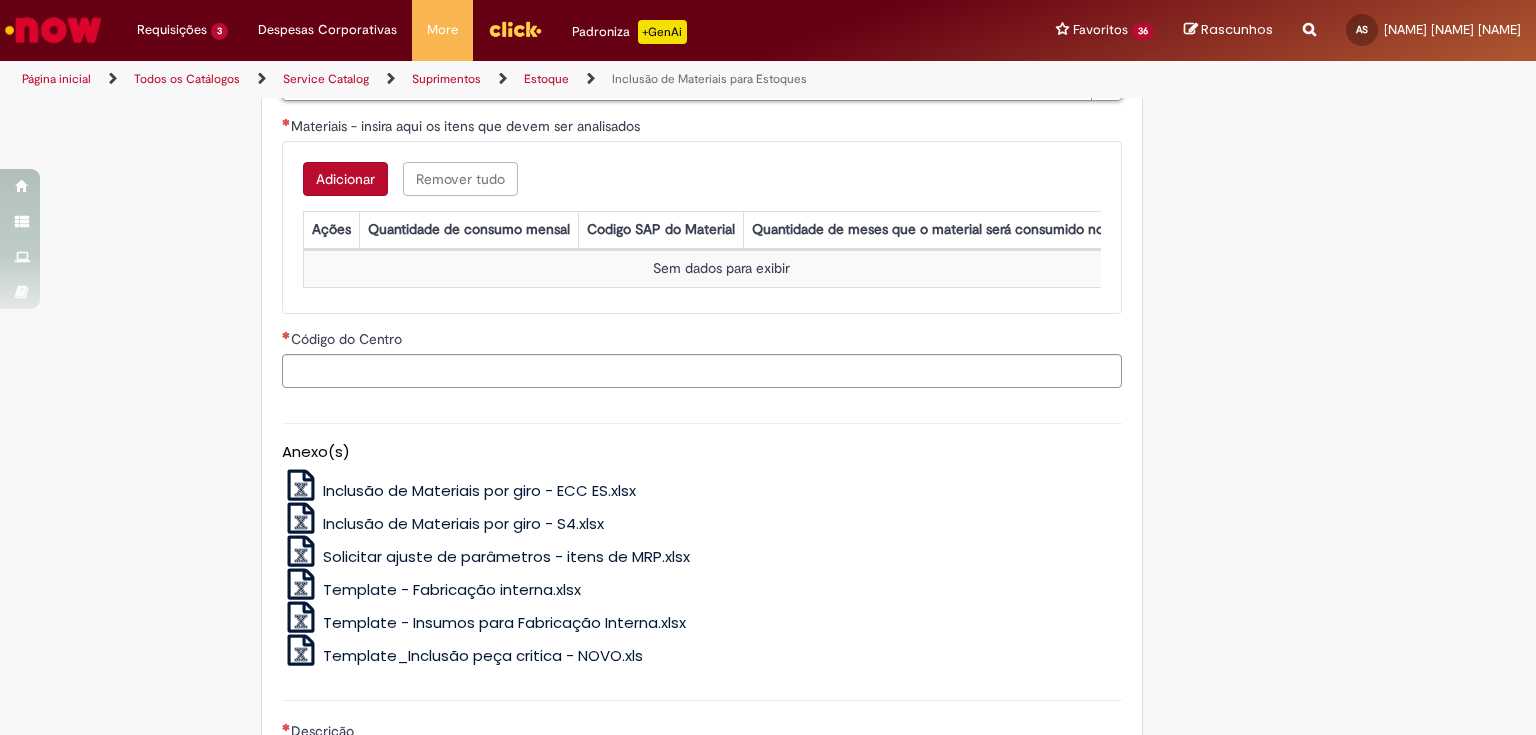 scroll, scrollTop: 1280, scrollLeft: 0, axis: vertical 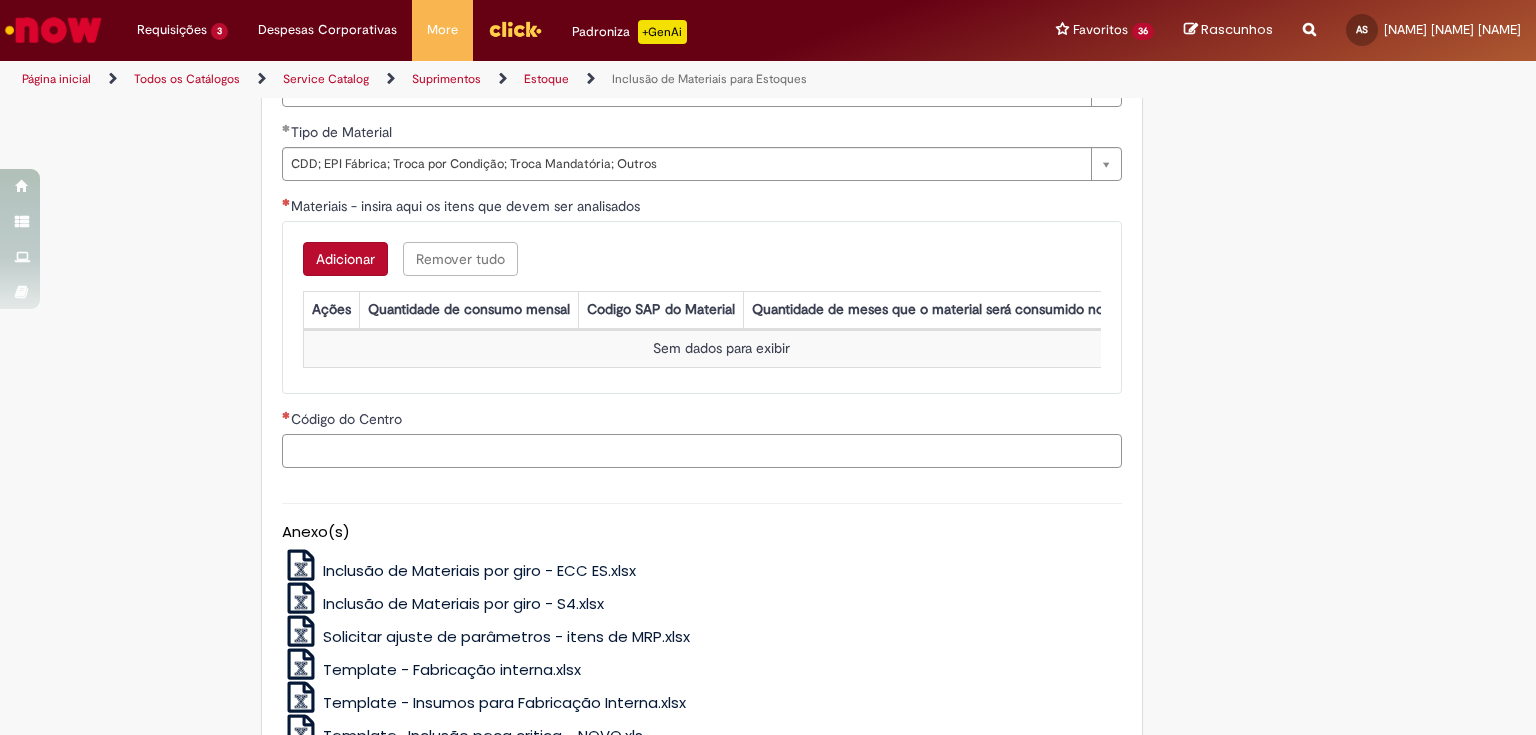 click on "Código do Centro" at bounding box center (702, 451) 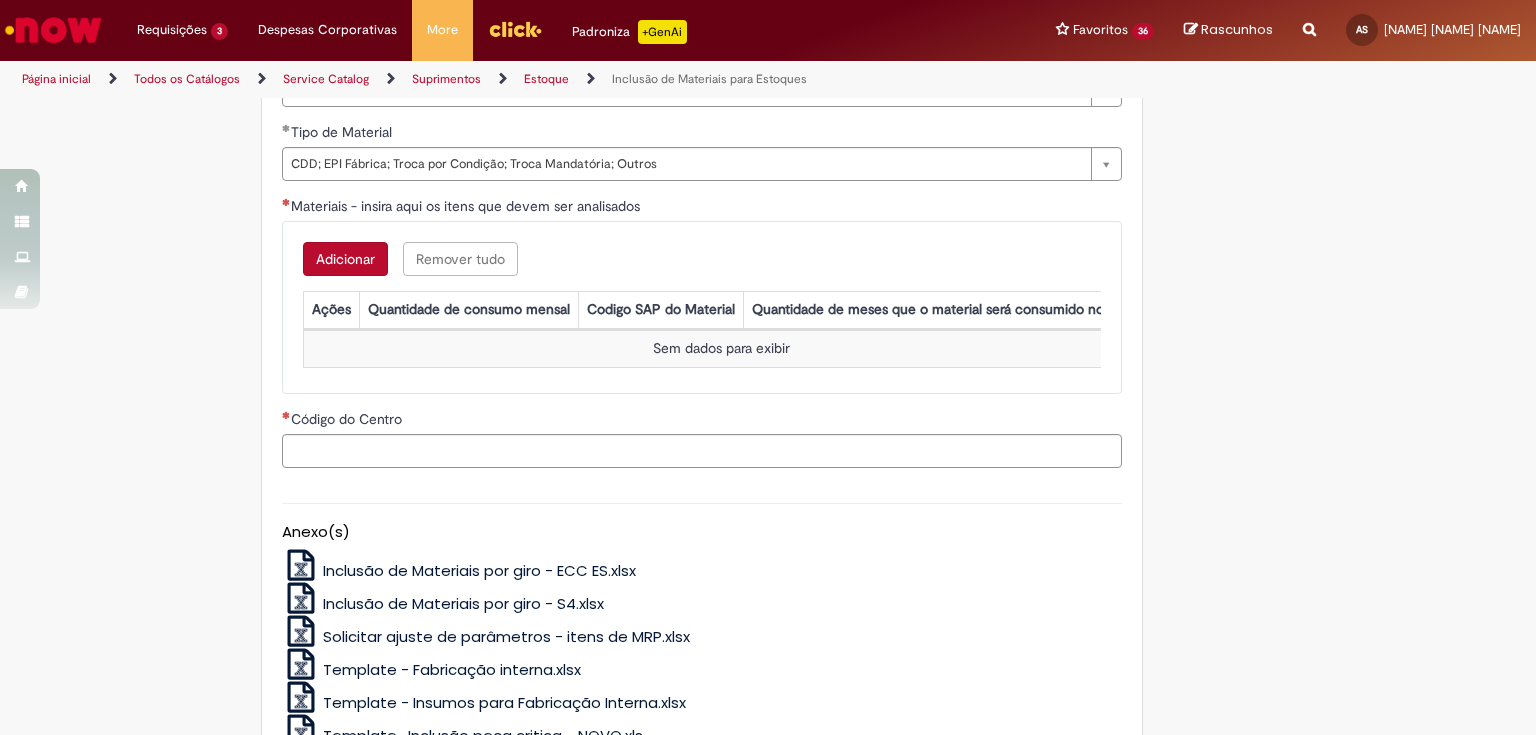 click on "Adicionar" at bounding box center (345, 259) 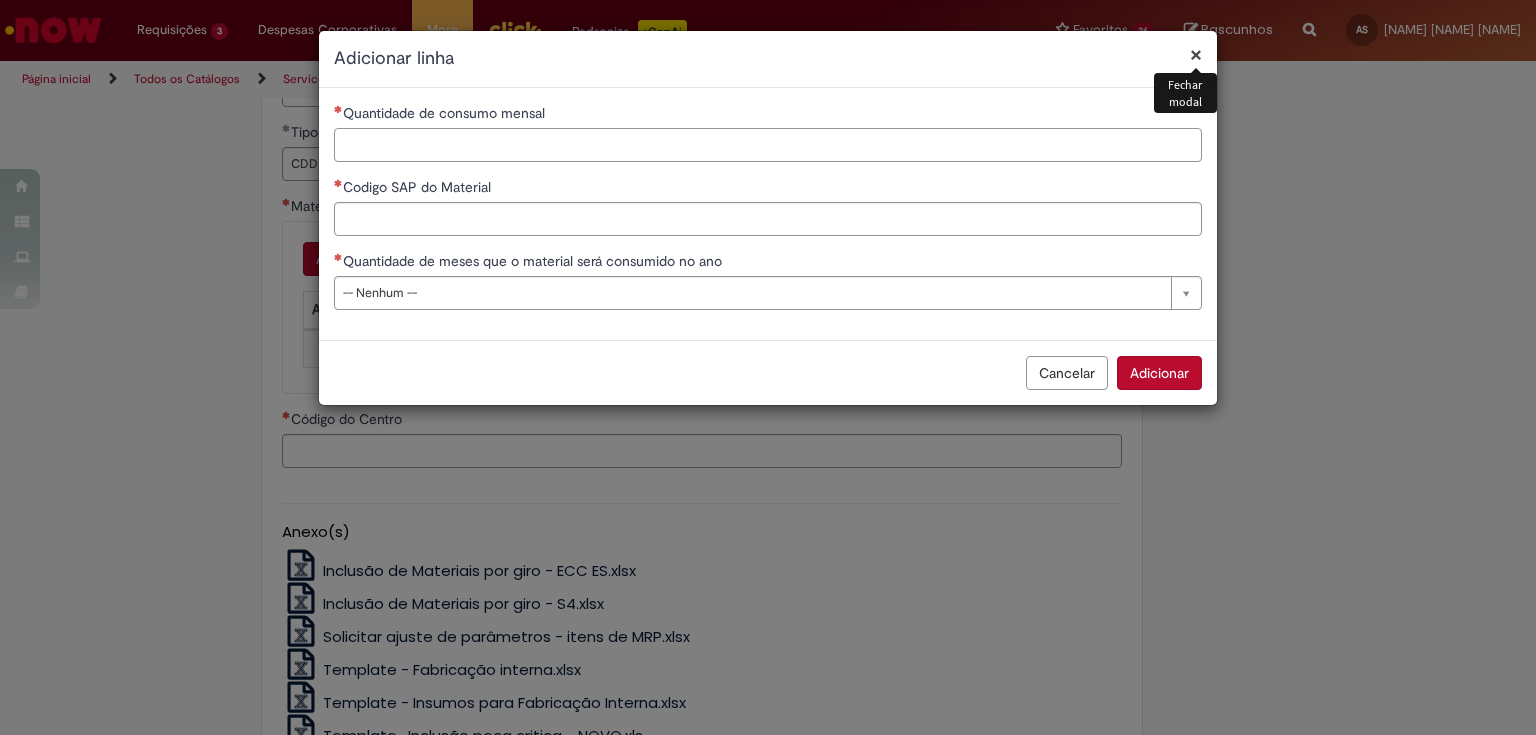 click on "Quantidade de consumo mensal" at bounding box center (768, 145) 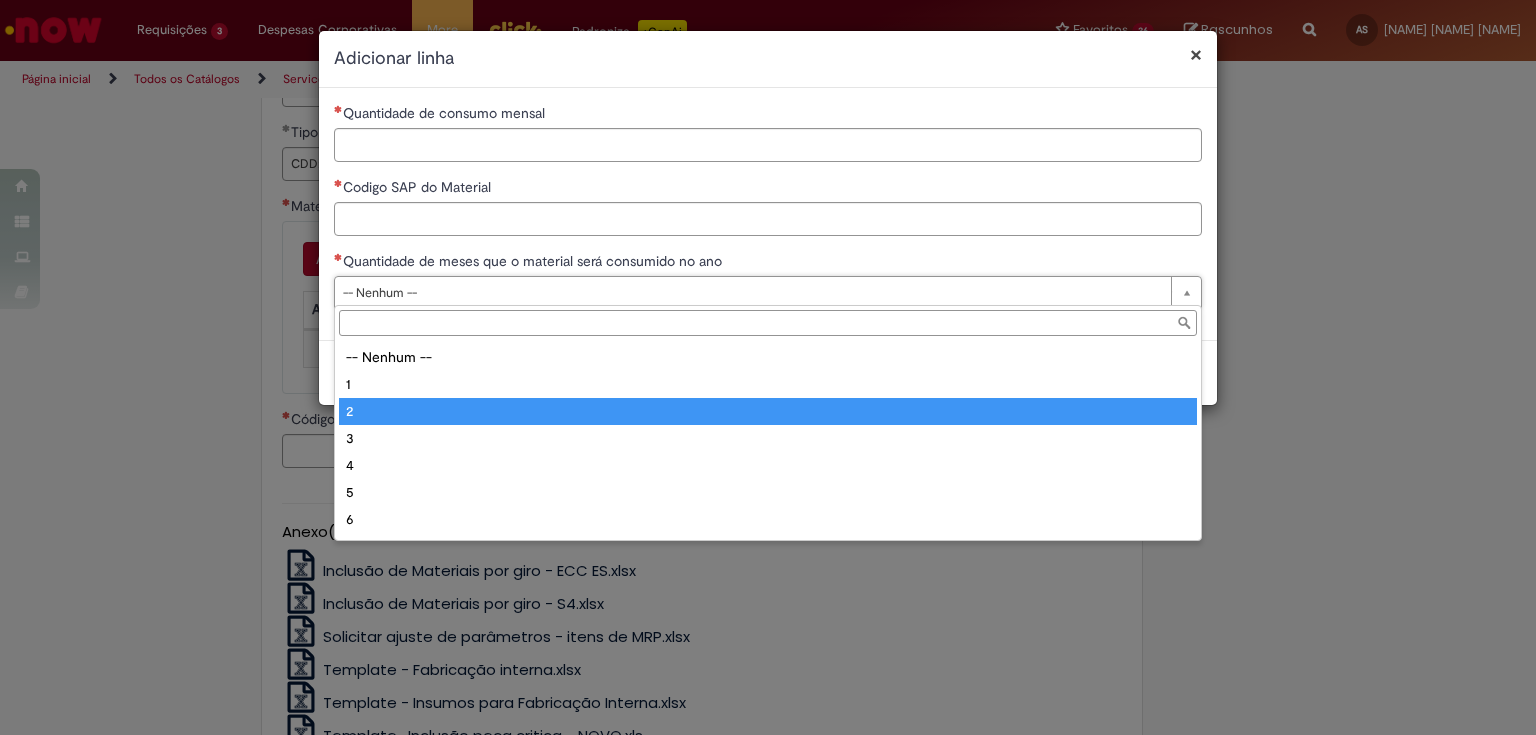 scroll, scrollTop: 16, scrollLeft: 0, axis: vertical 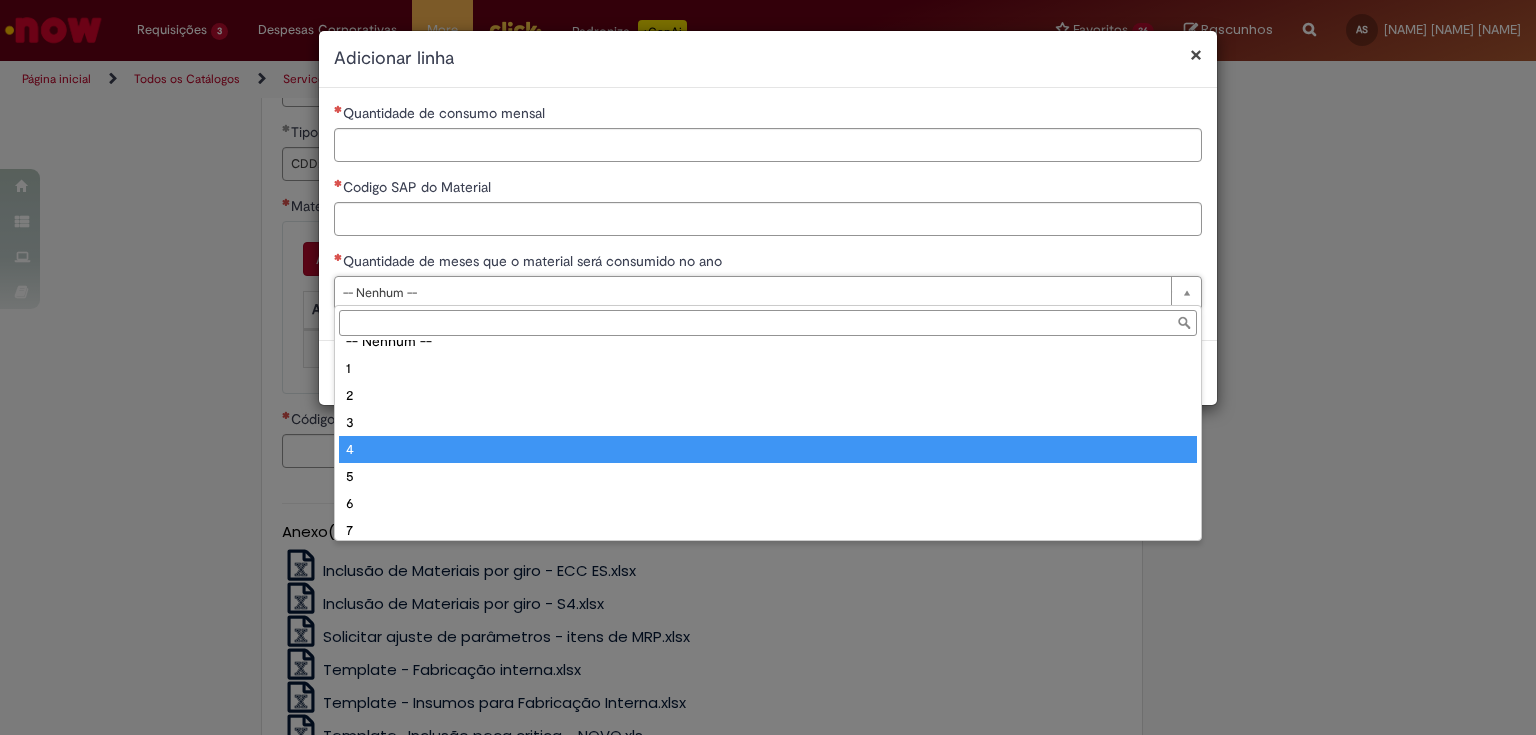 type on "*" 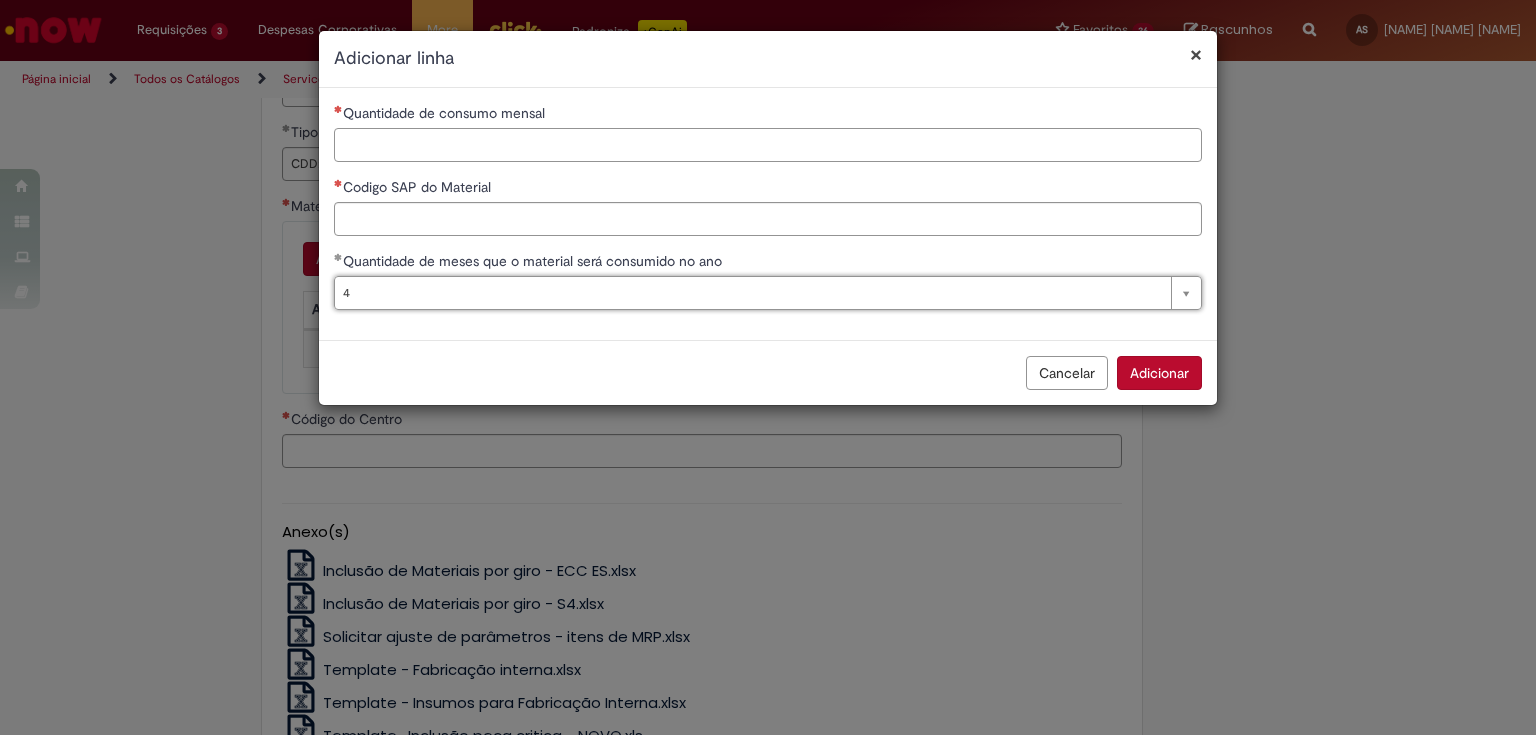 click on "Quantidade de consumo mensal" at bounding box center [768, 145] 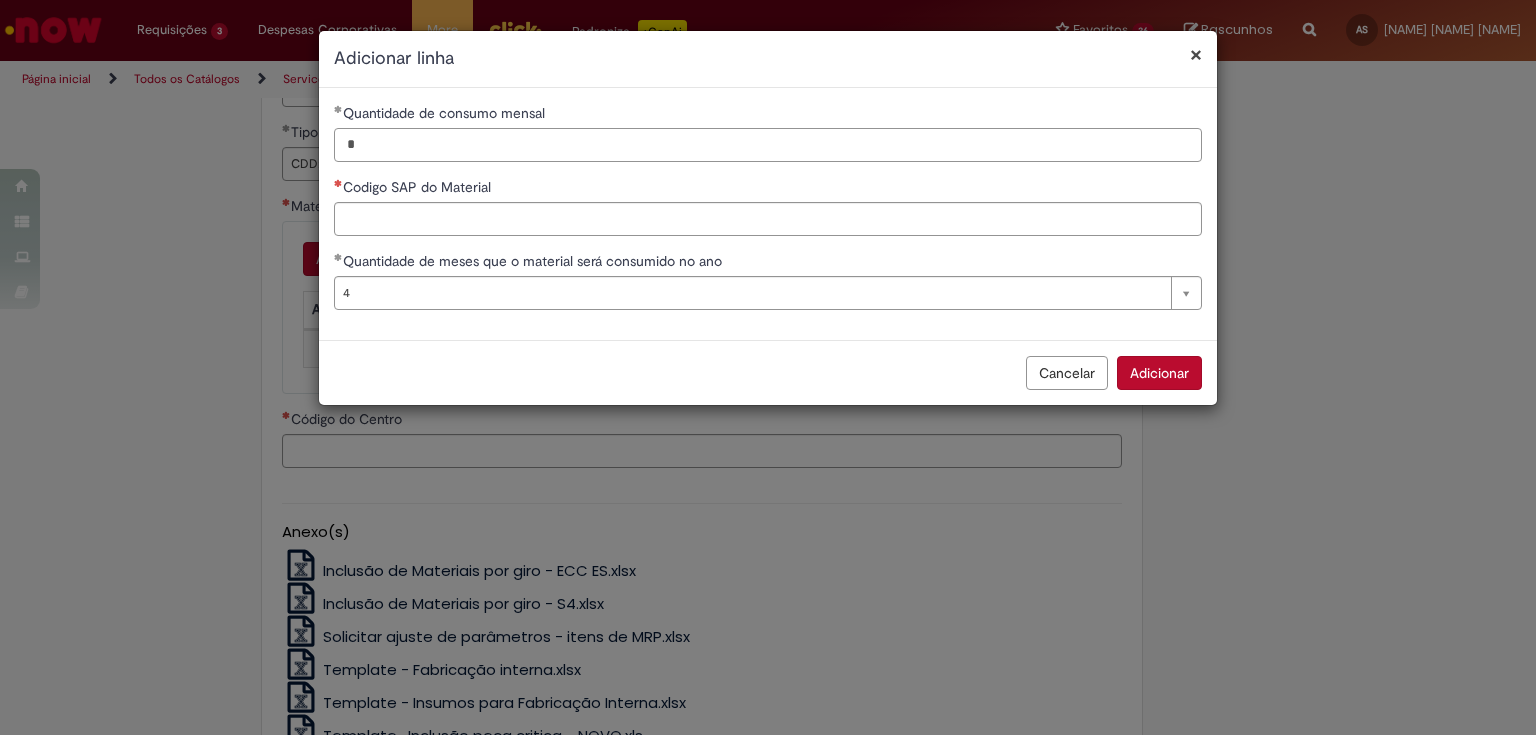 type on "*" 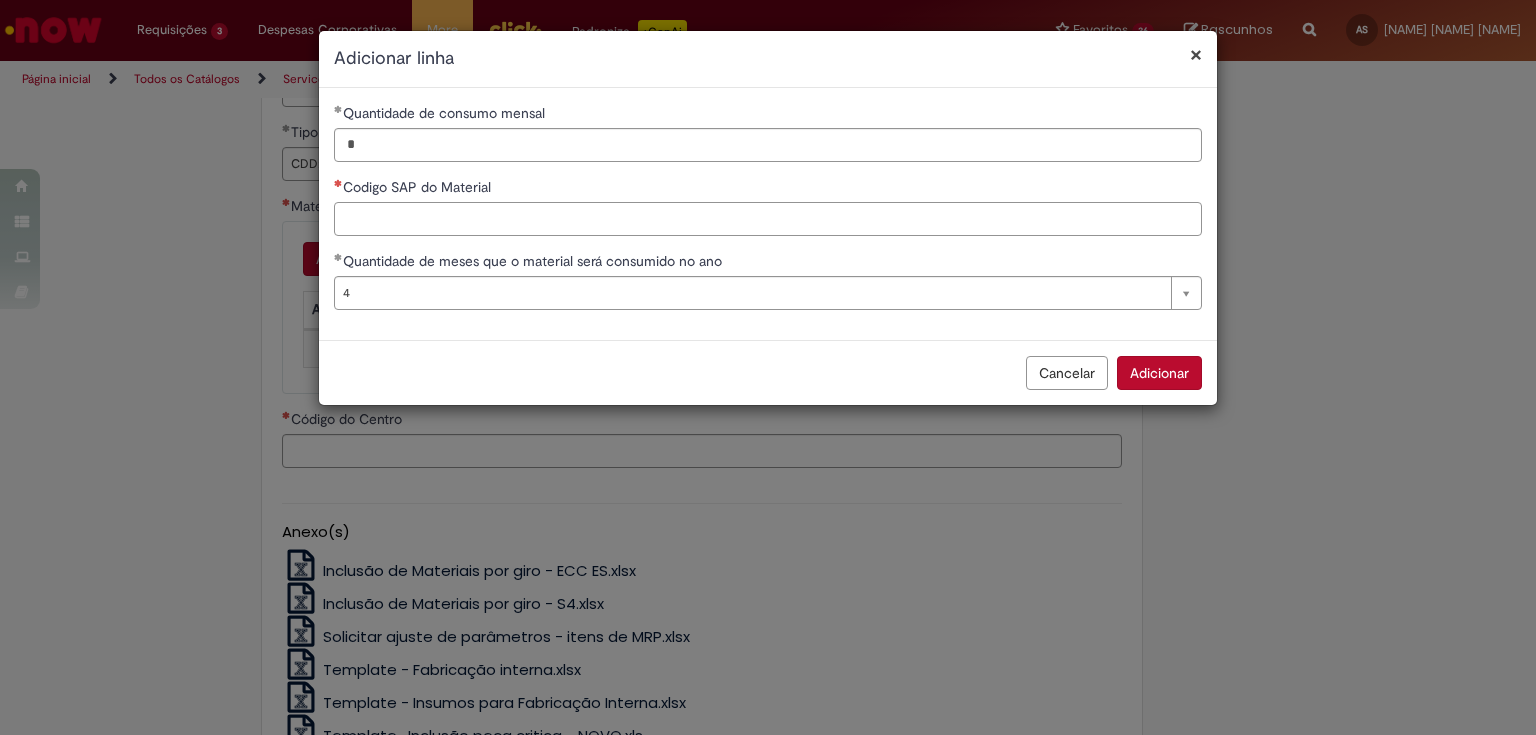 click on "Codigo SAP do Material" at bounding box center [768, 219] 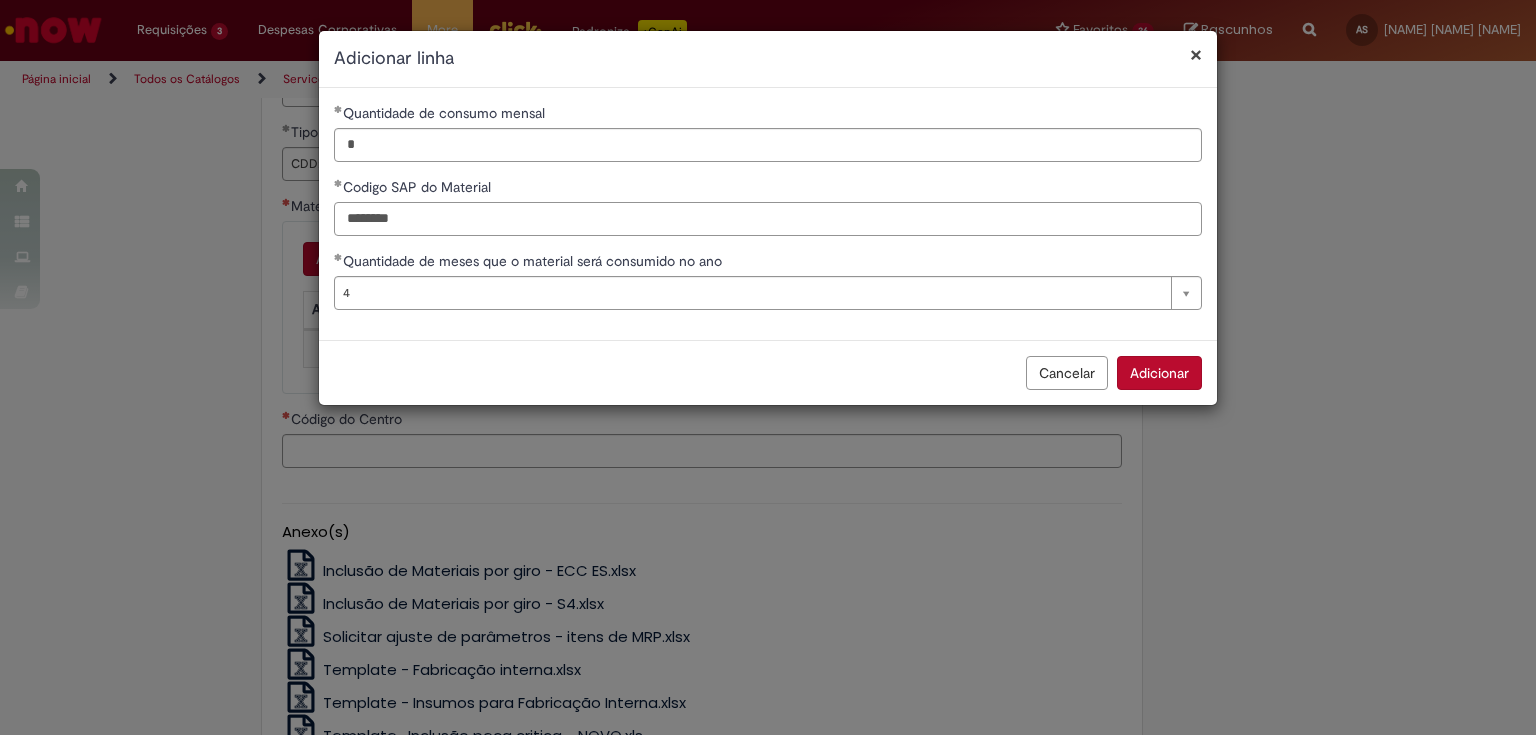 type on "********" 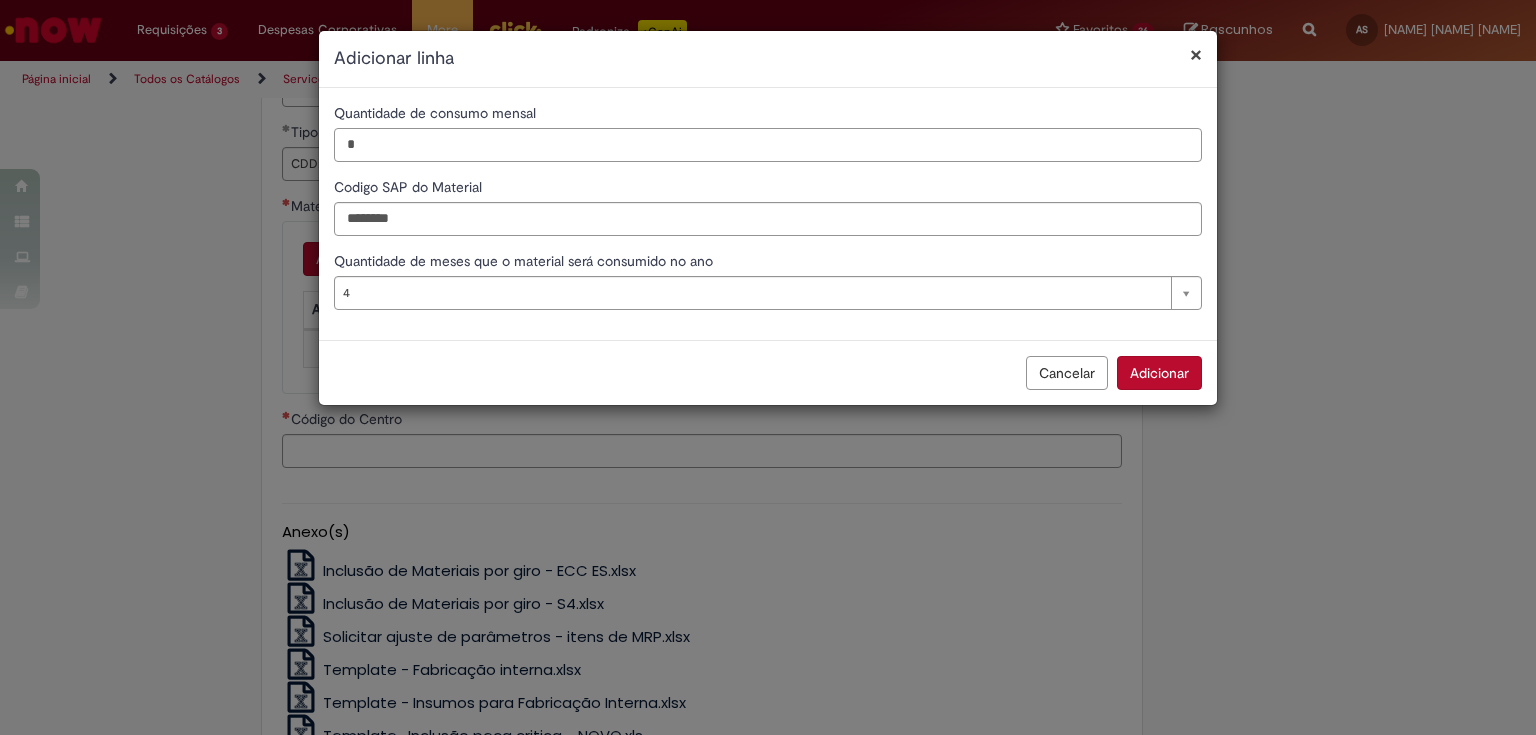 click on "*" at bounding box center [768, 145] 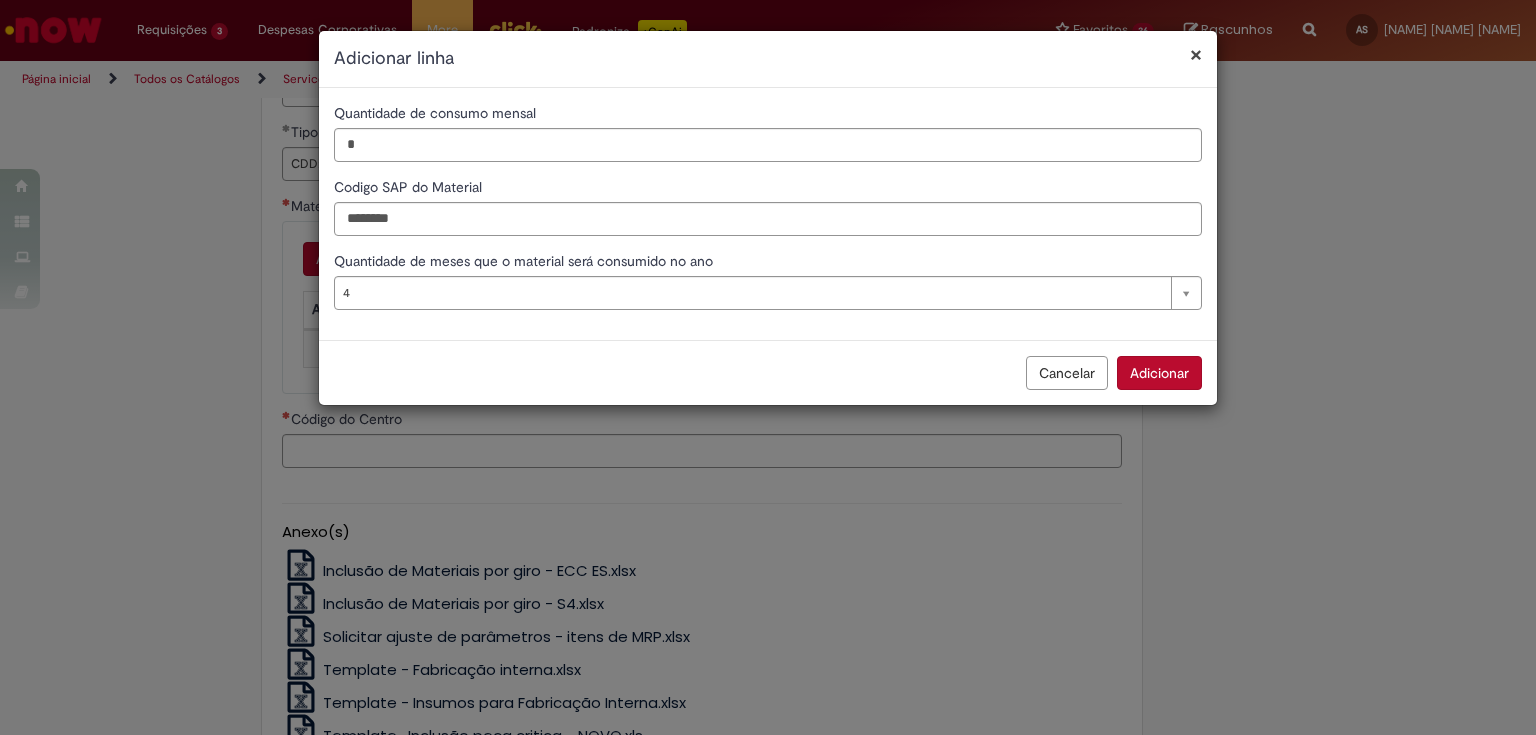 click on "Adicionar" at bounding box center (1159, 373) 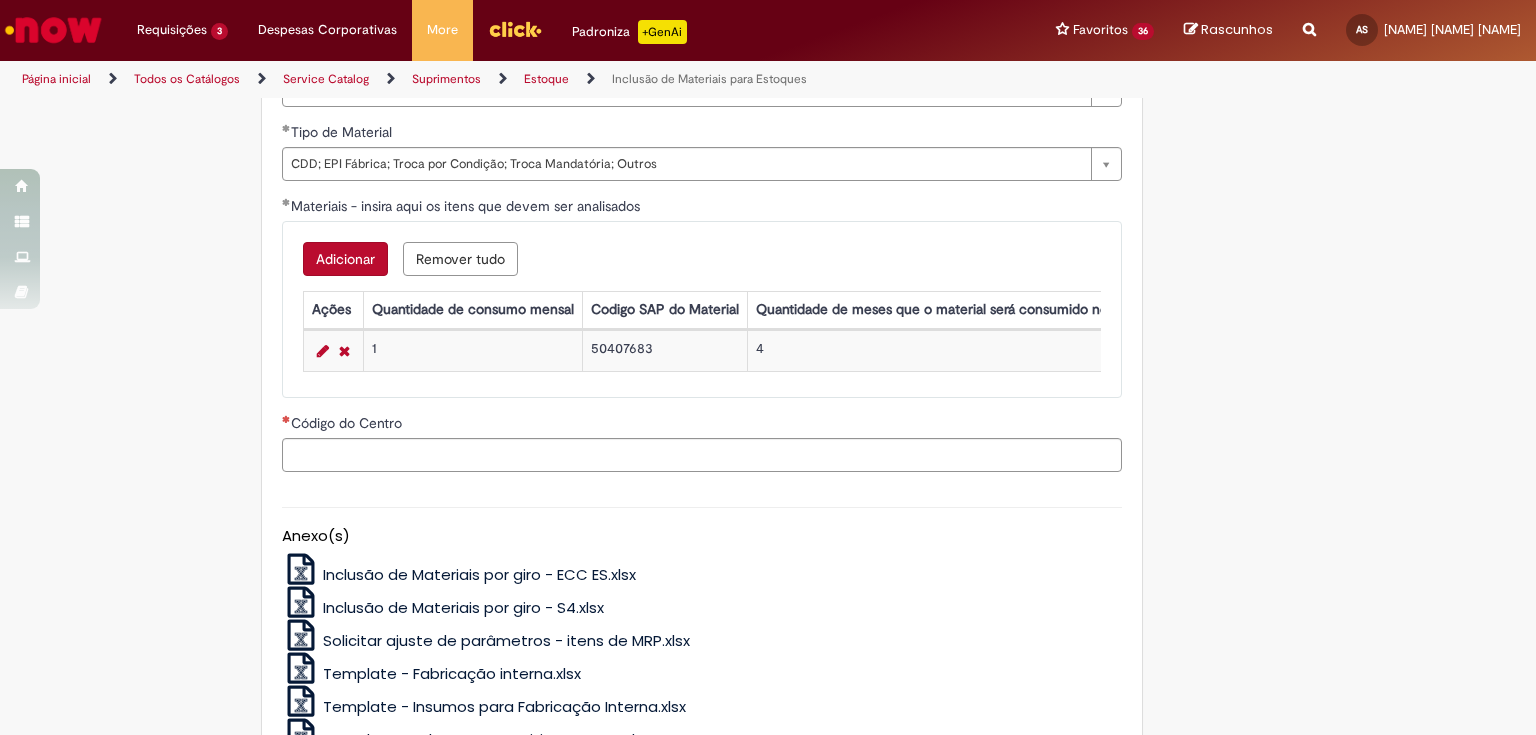 click on "Adicionar" at bounding box center [345, 259] 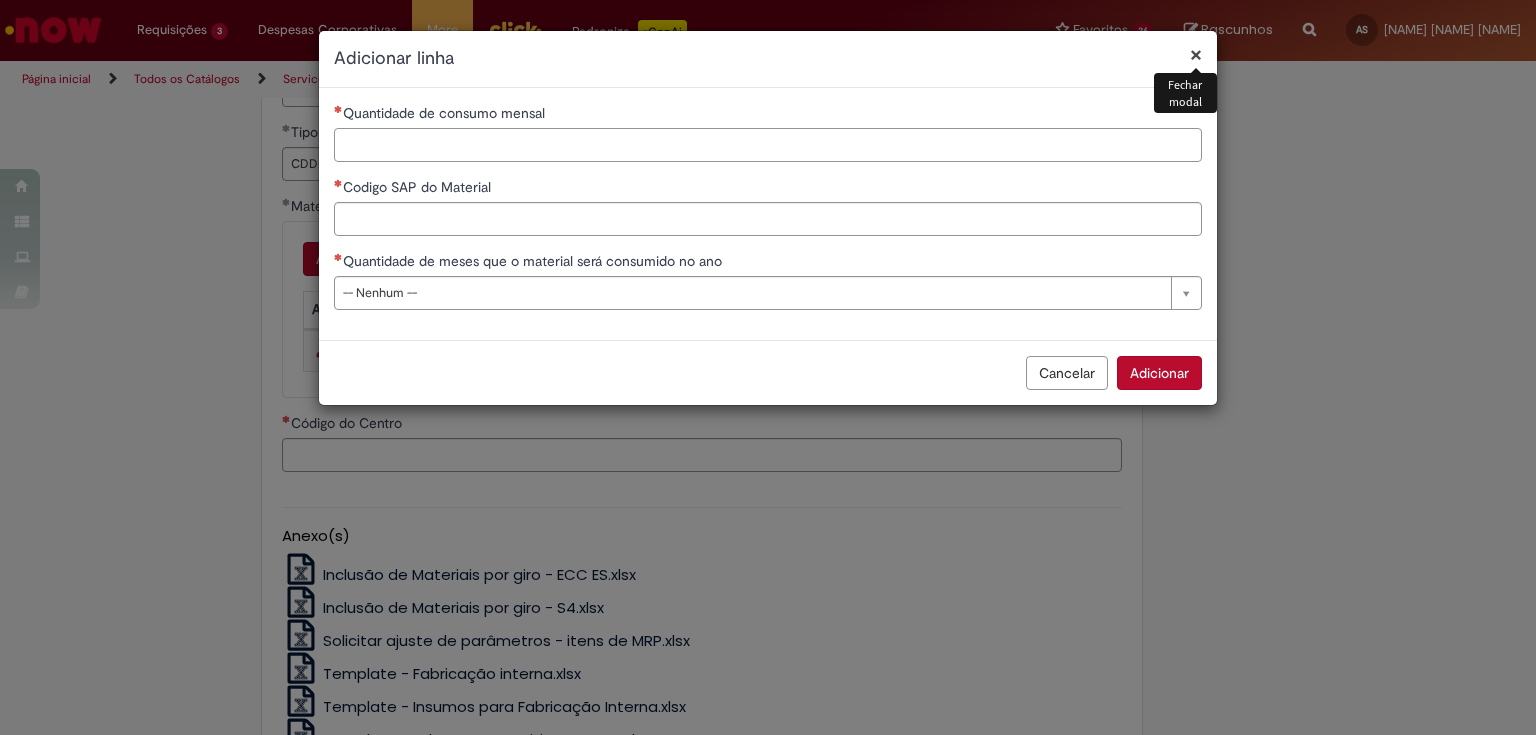 click on "Quantidade de consumo mensal" at bounding box center [768, 145] 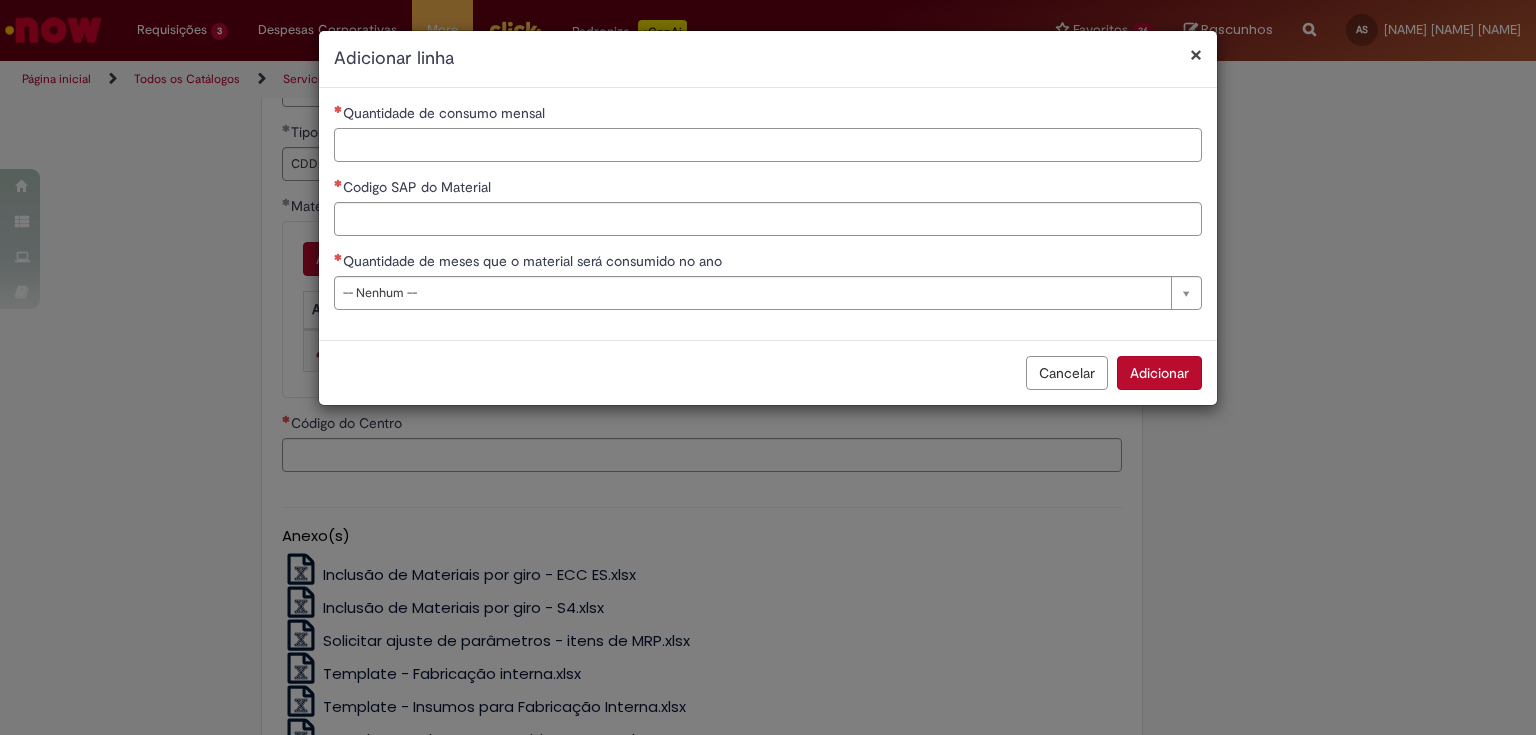 click on "Quantidade de consumo mensal" at bounding box center [768, 145] 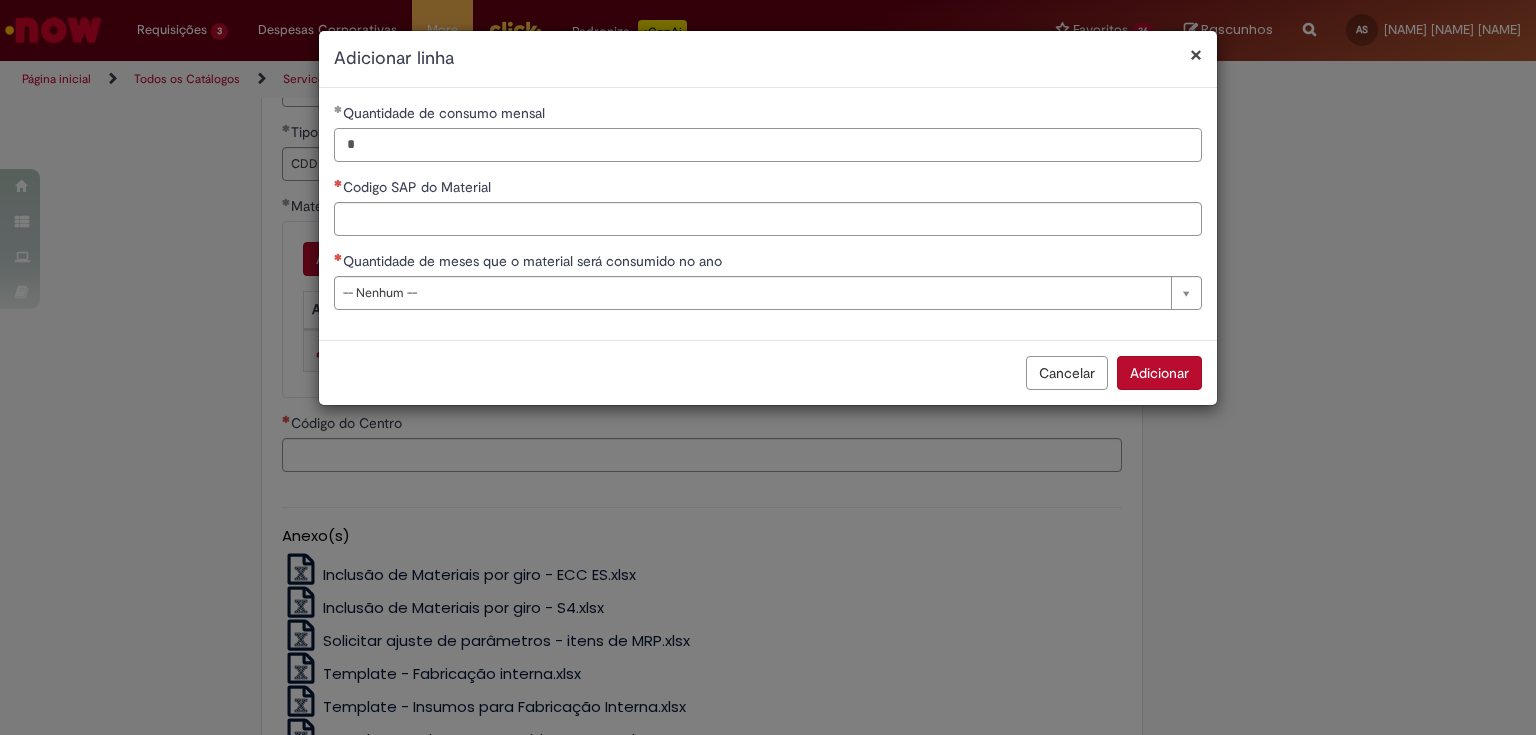 type on "*" 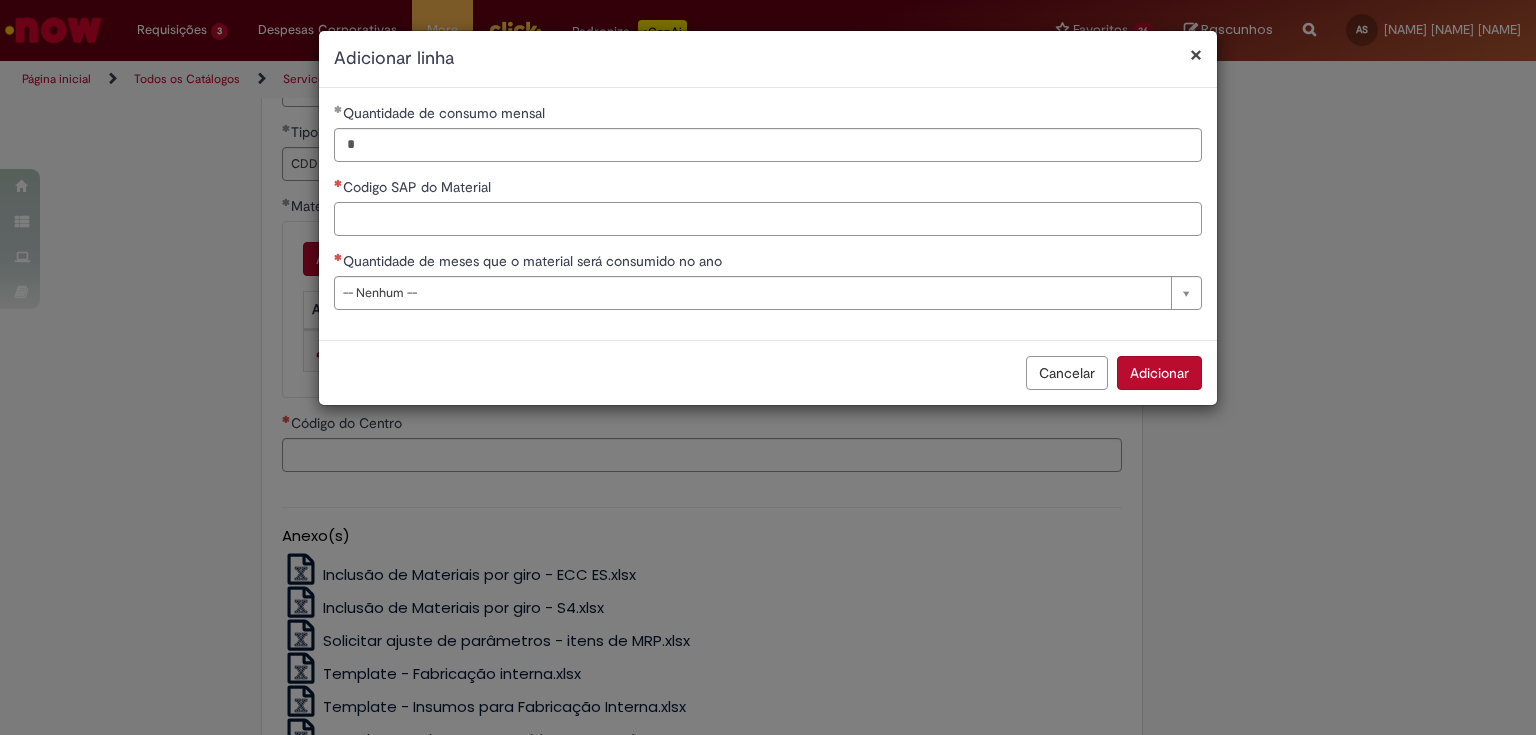 click on "Codigo SAP do Material" at bounding box center [768, 219] 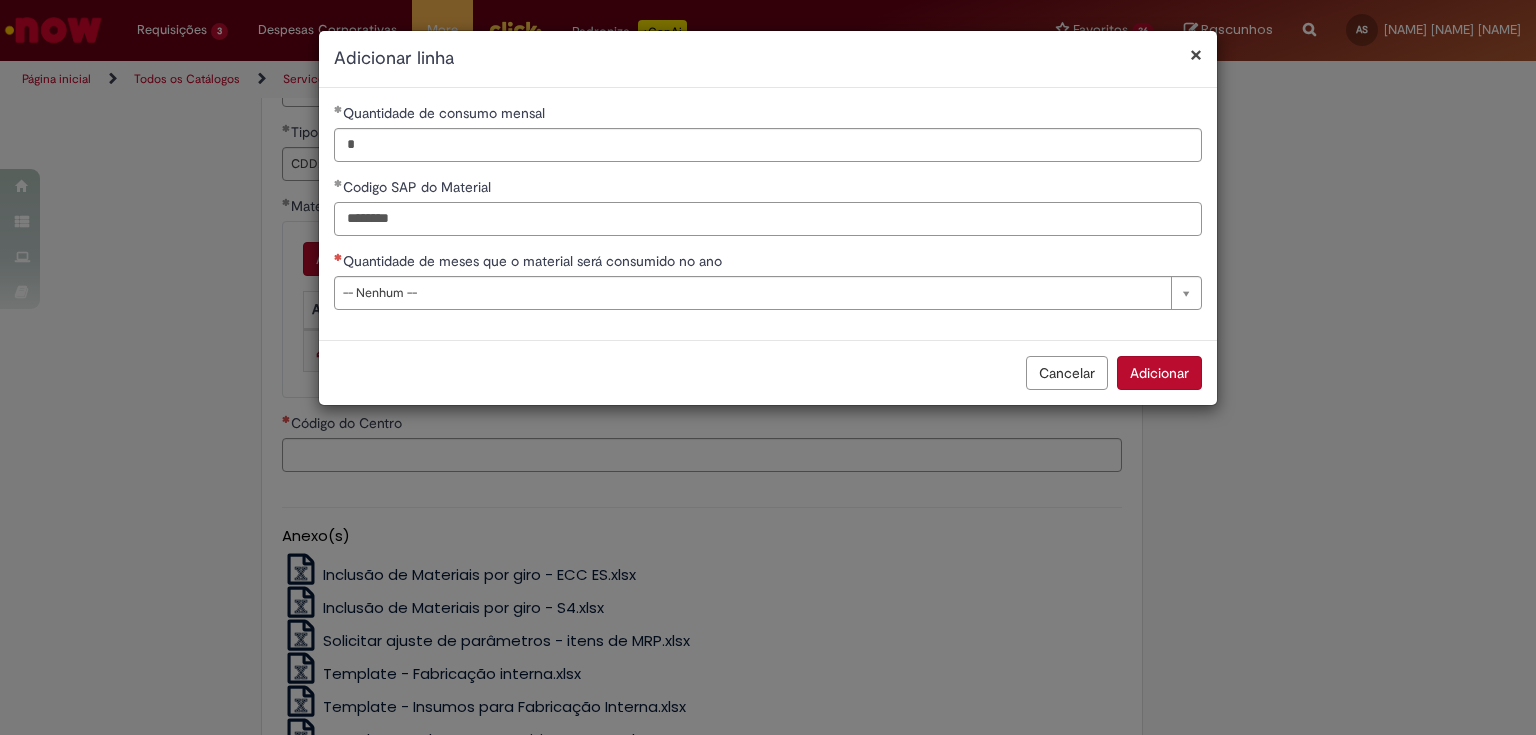 type on "********" 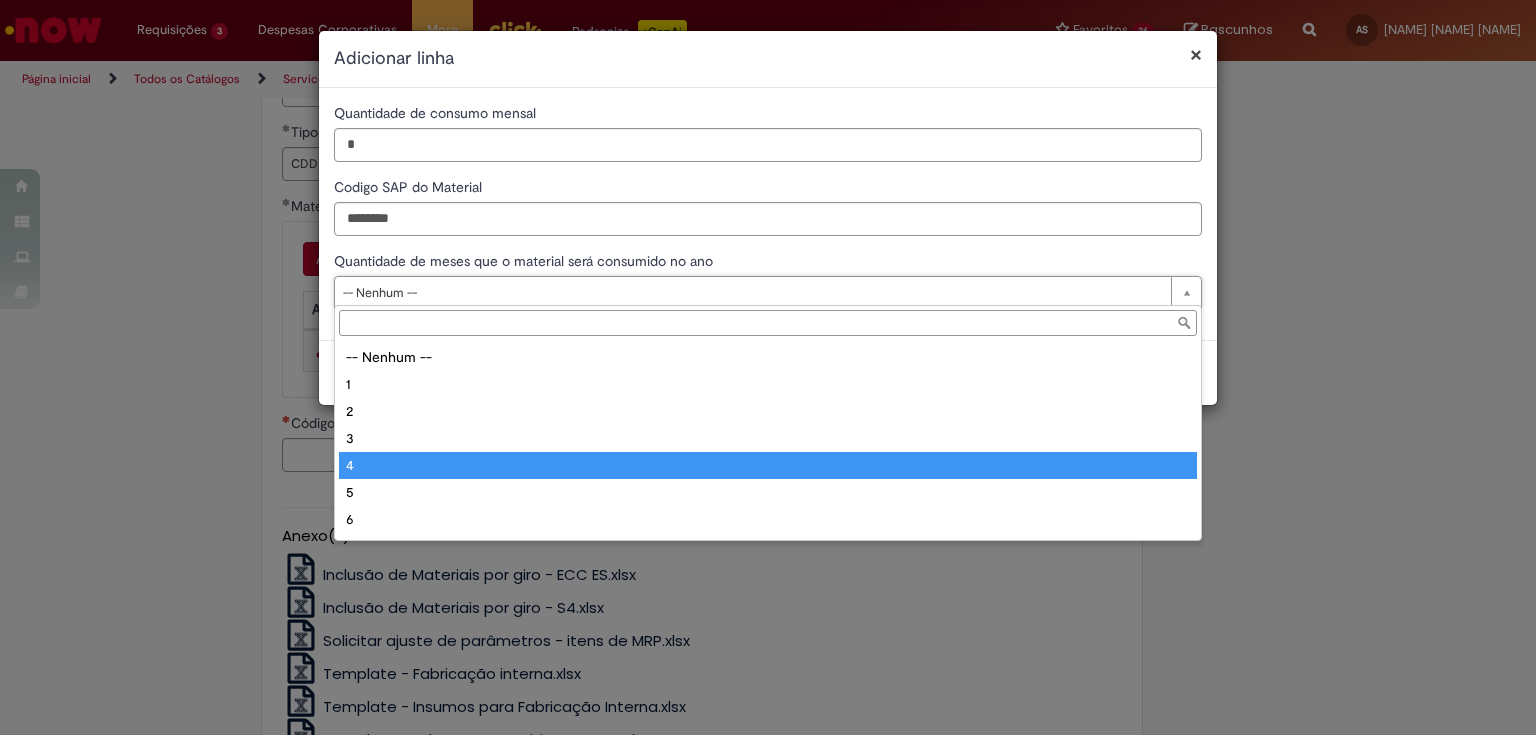 type on "*" 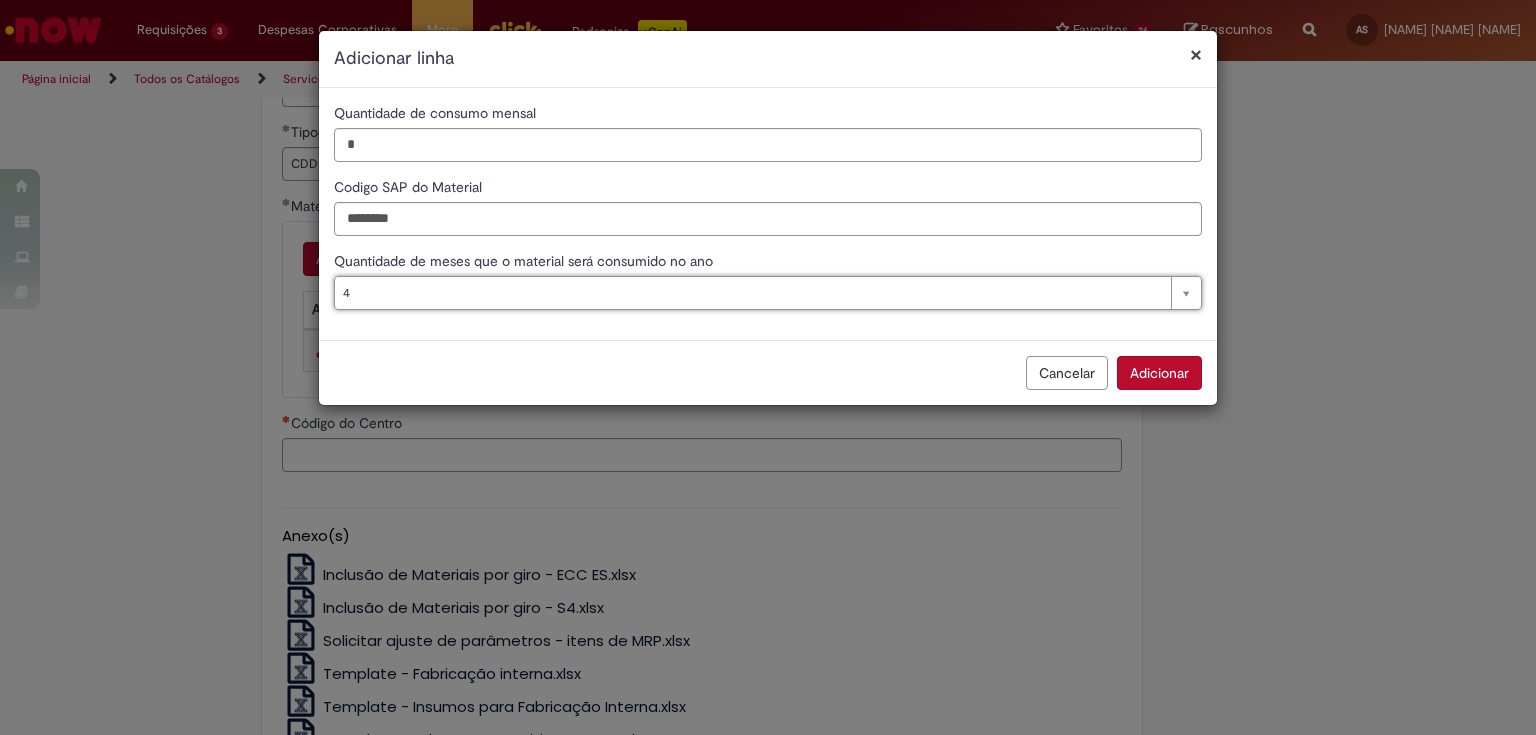 click on "Adicionar" at bounding box center [1159, 373] 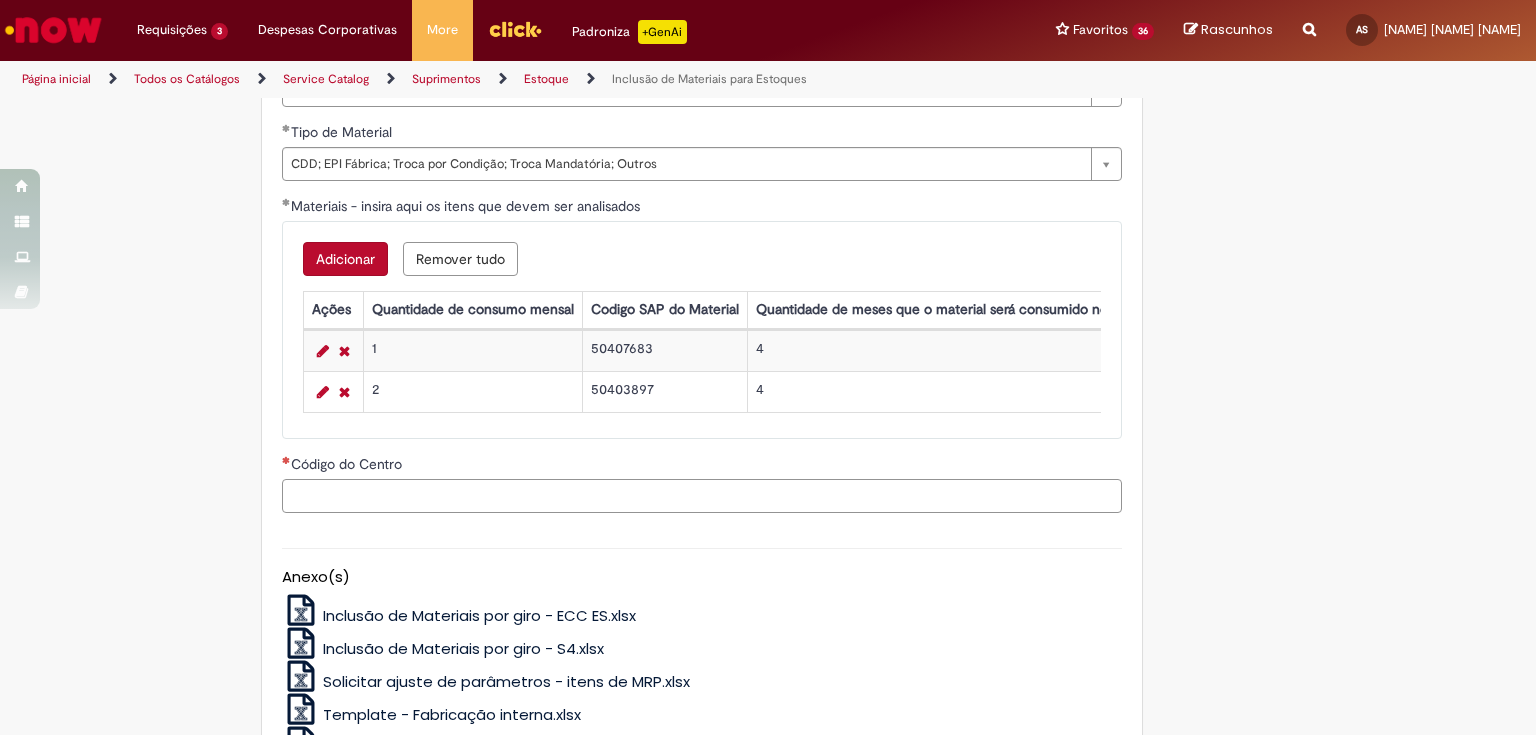 click on "Código do Centro" at bounding box center (702, 496) 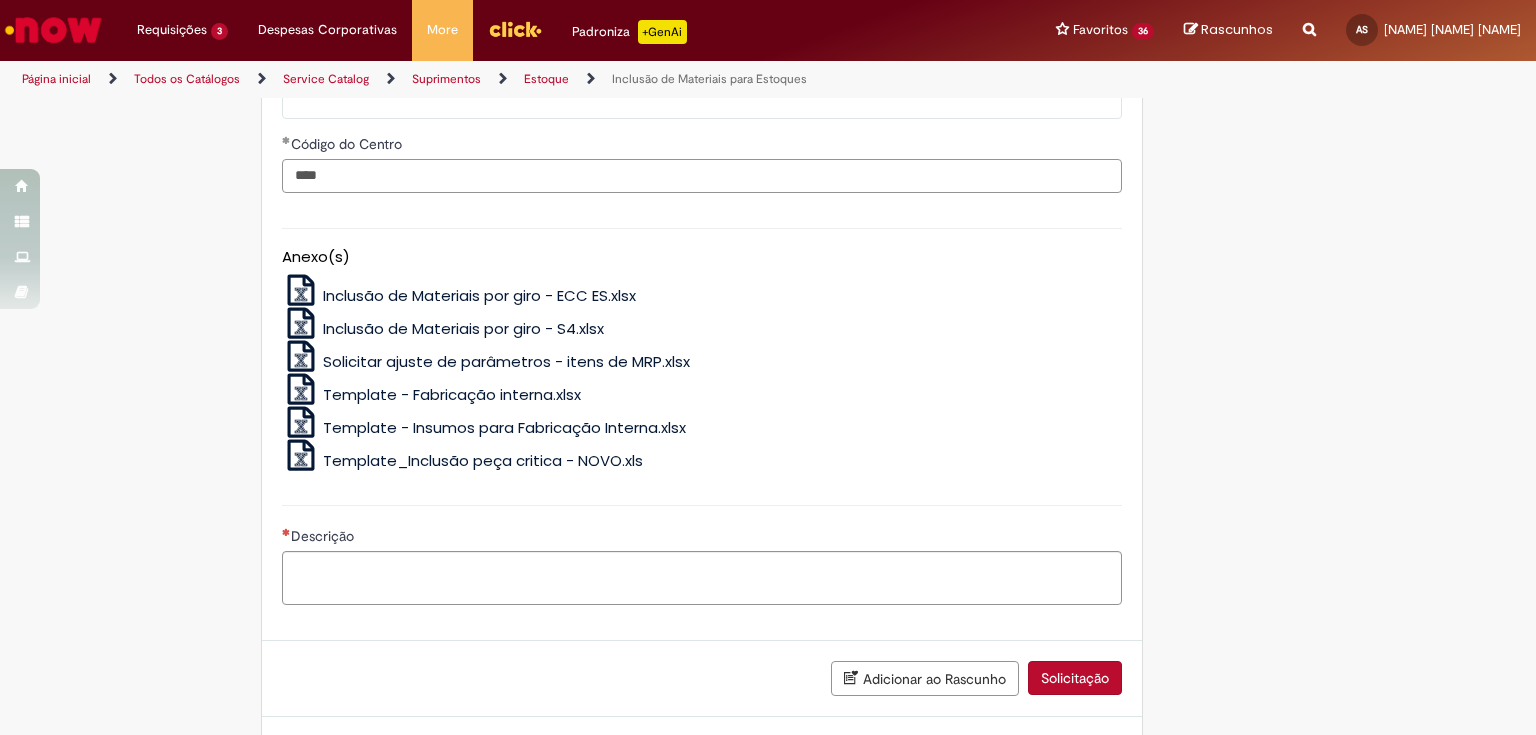scroll, scrollTop: 1680, scrollLeft: 0, axis: vertical 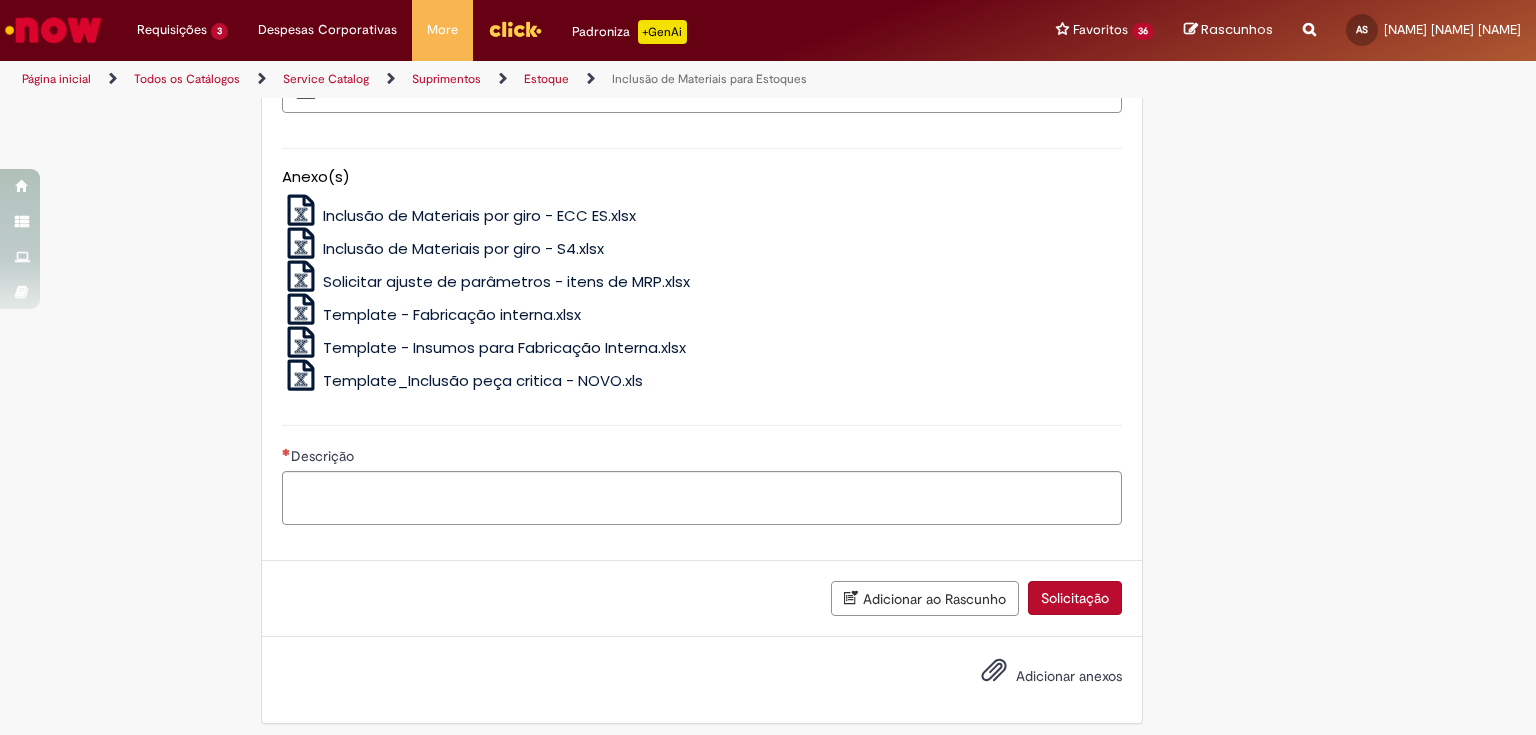 type on "****" 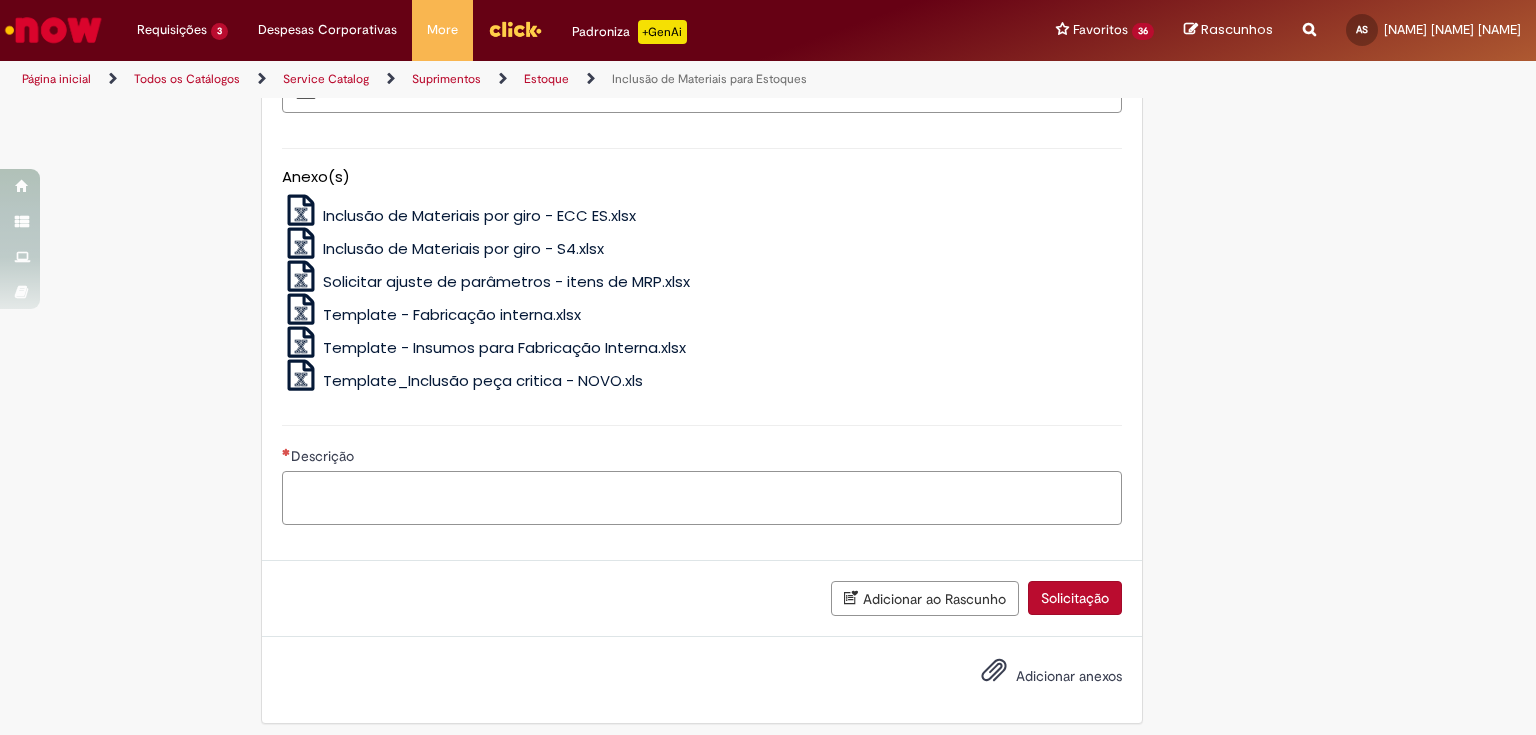 click on "Descrição" at bounding box center [702, 498] 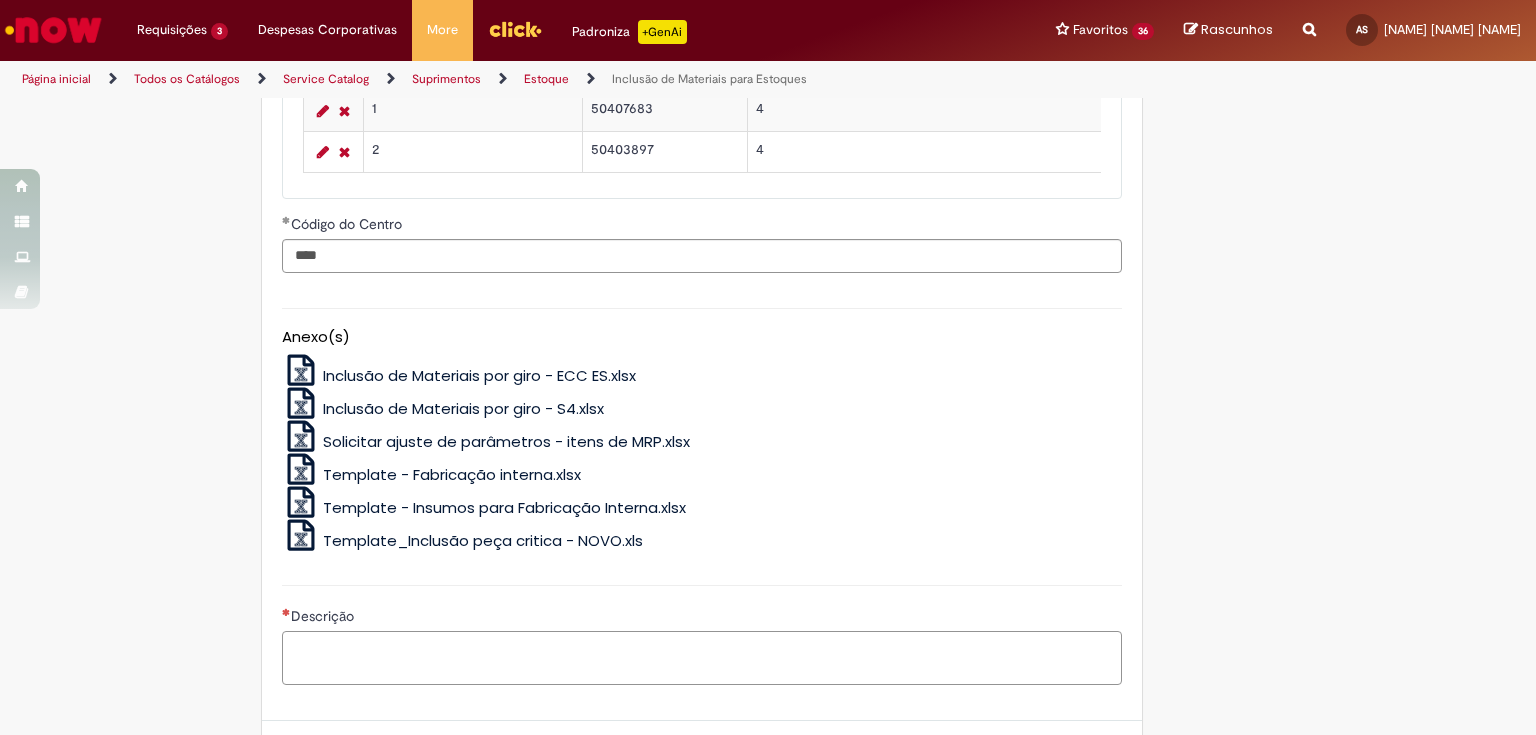 scroll, scrollTop: 1680, scrollLeft: 0, axis: vertical 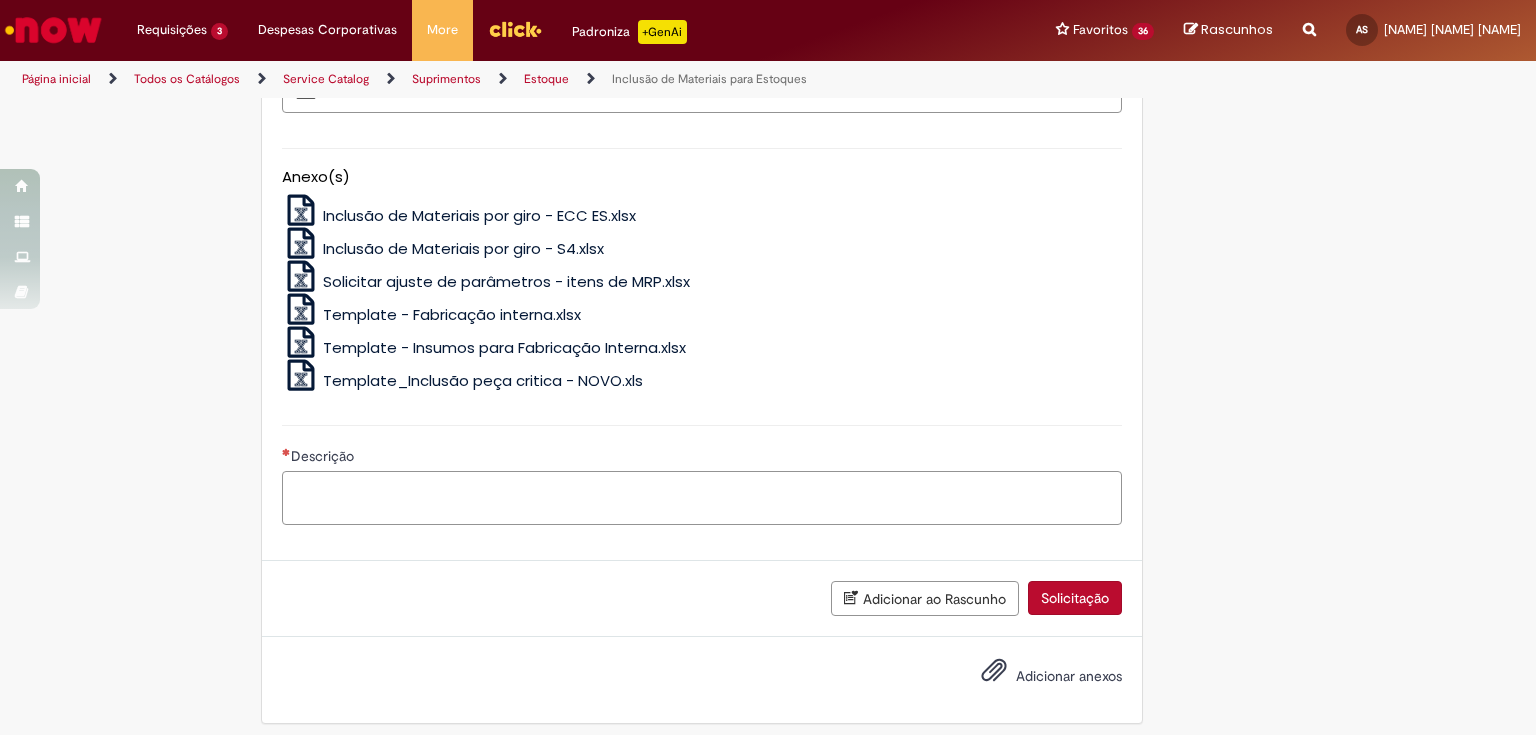 click on "Descrição" at bounding box center [702, 498] 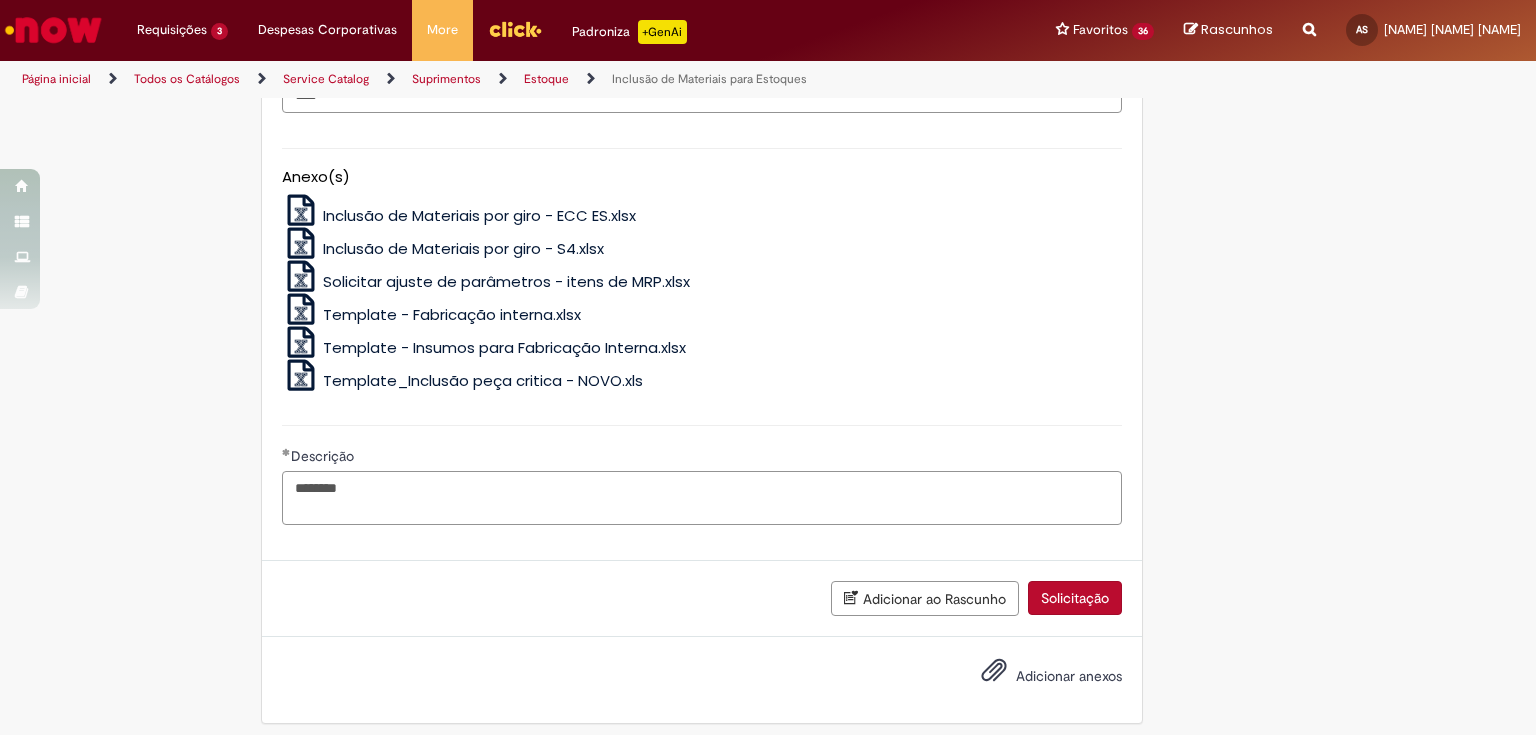 drag, startPoint x: 364, startPoint y: 496, endPoint x: 228, endPoint y: 496, distance: 136 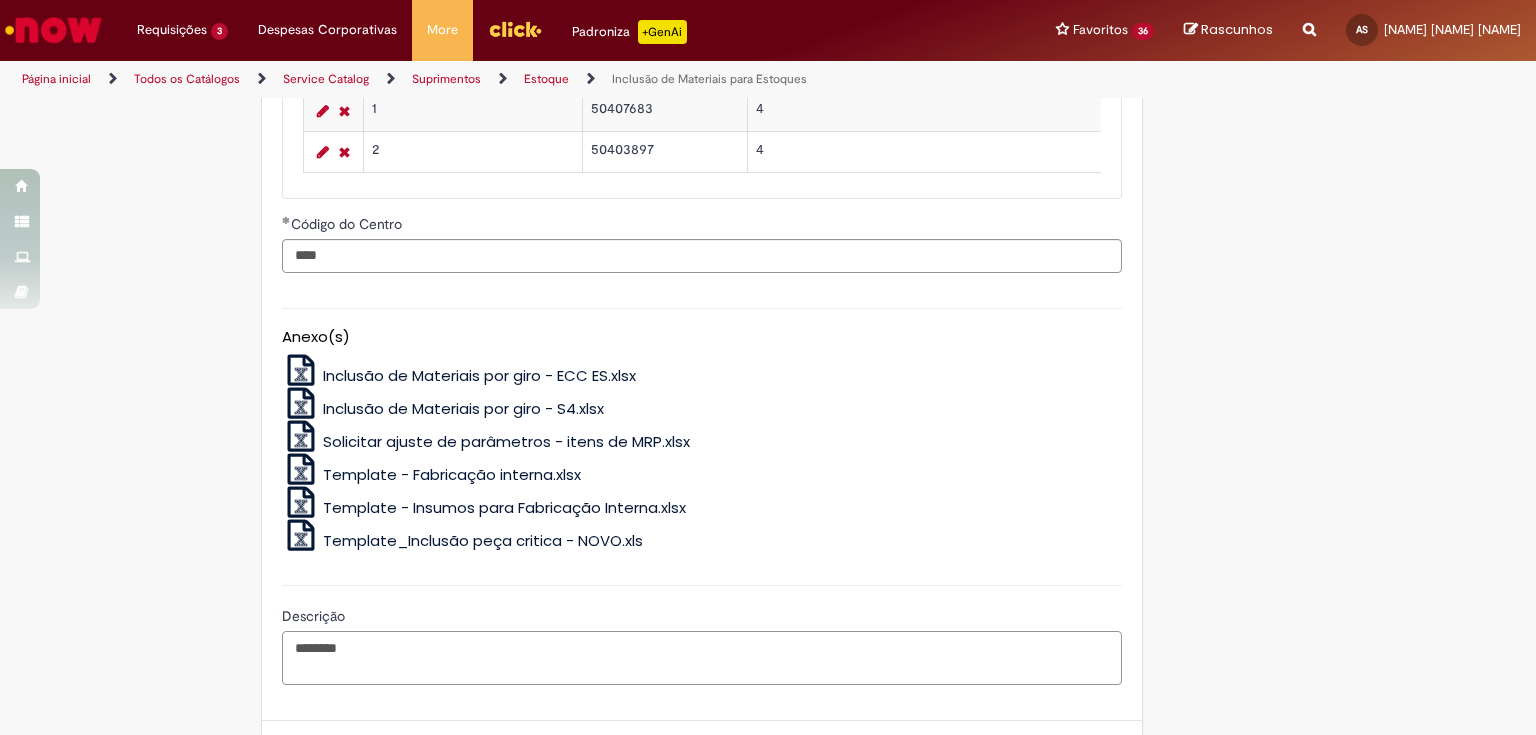 scroll, scrollTop: 1360, scrollLeft: 0, axis: vertical 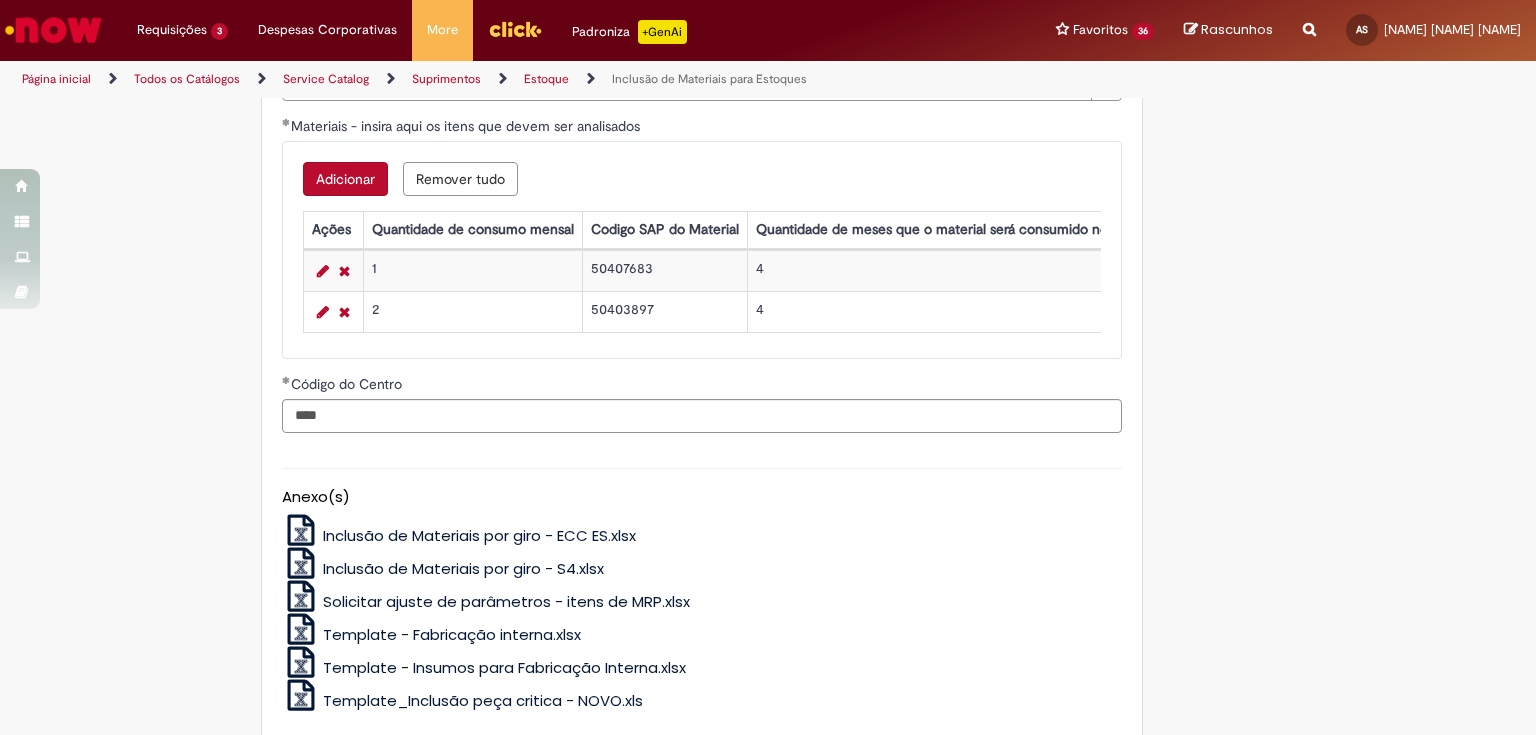 click on "Adicionar" at bounding box center (345, 179) 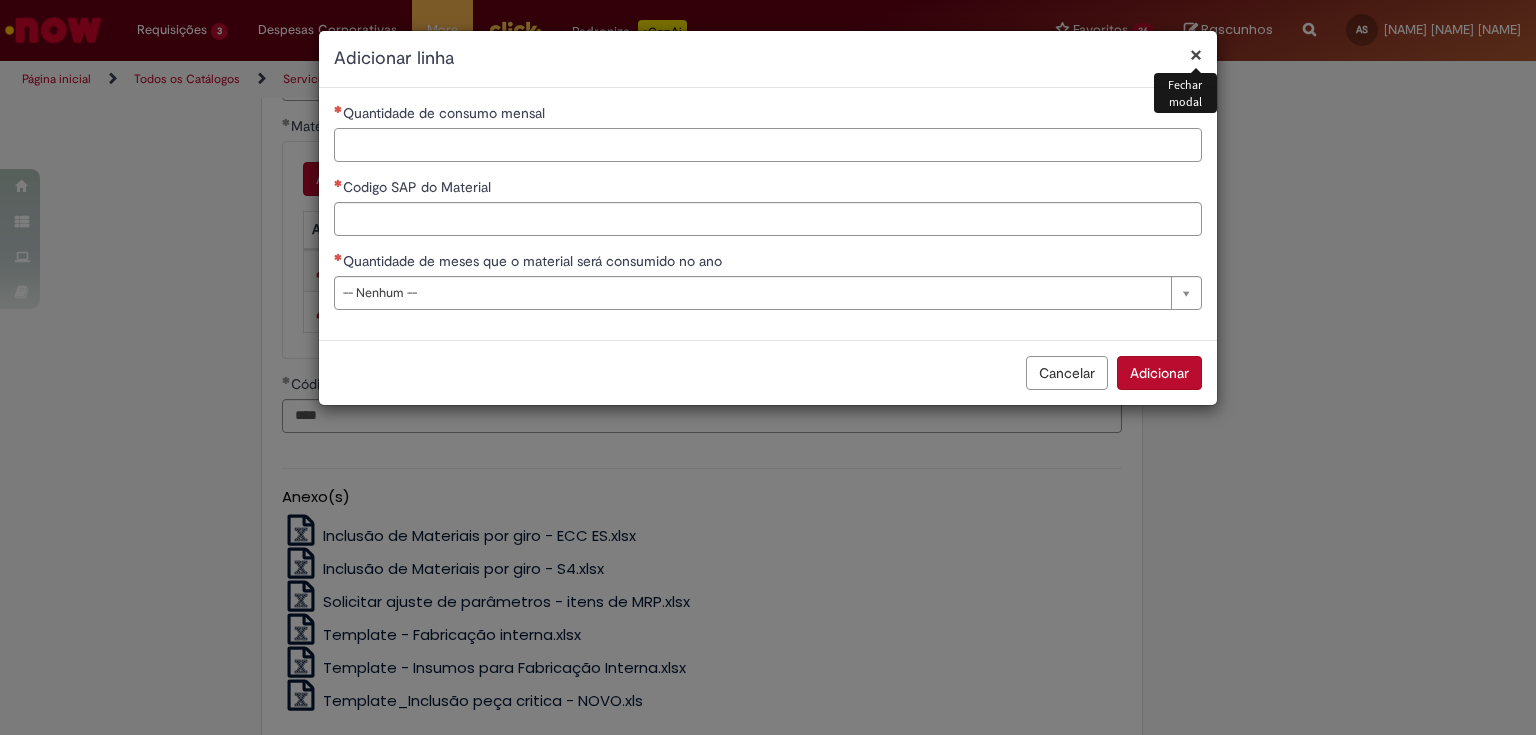 click on "Quantidade de consumo mensal" at bounding box center (768, 145) 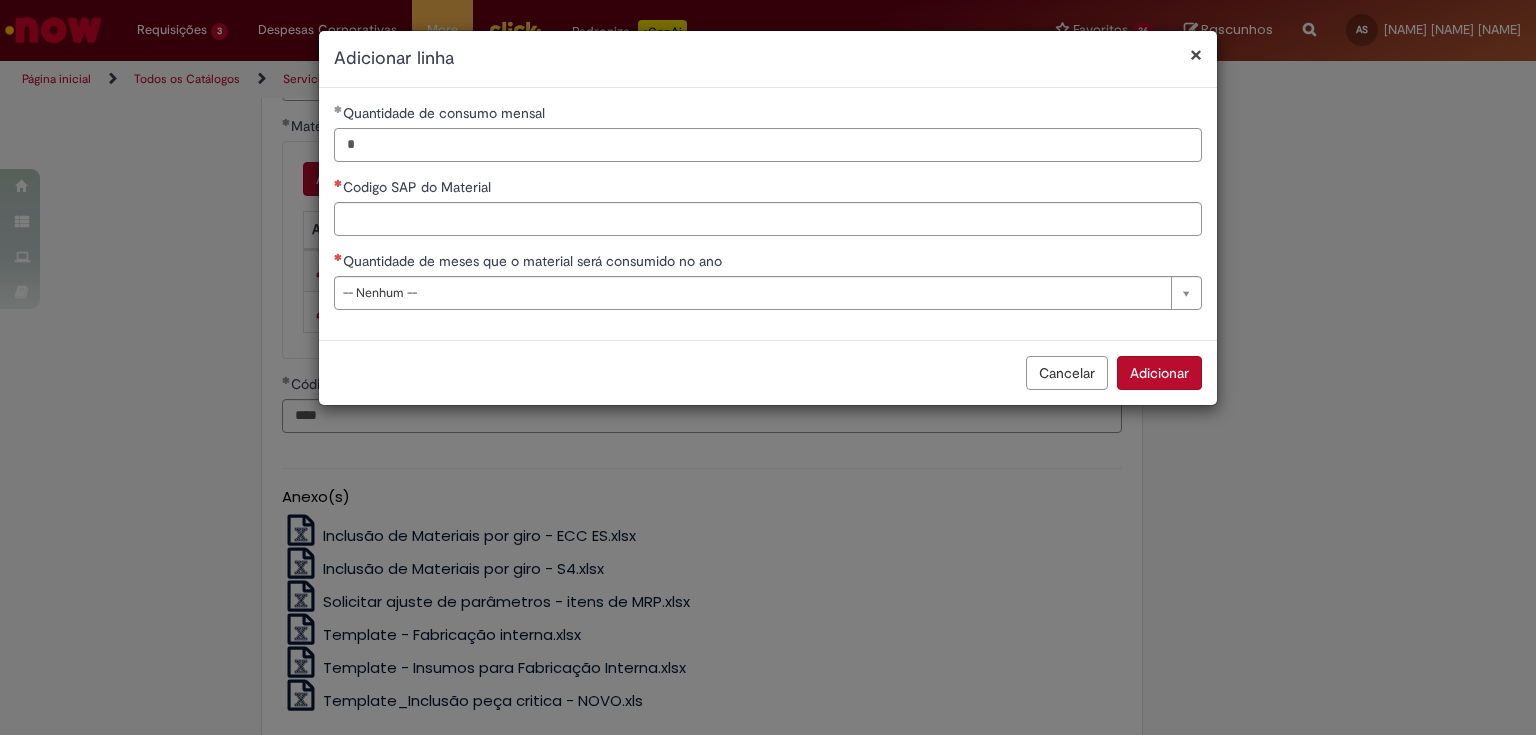 type on "*" 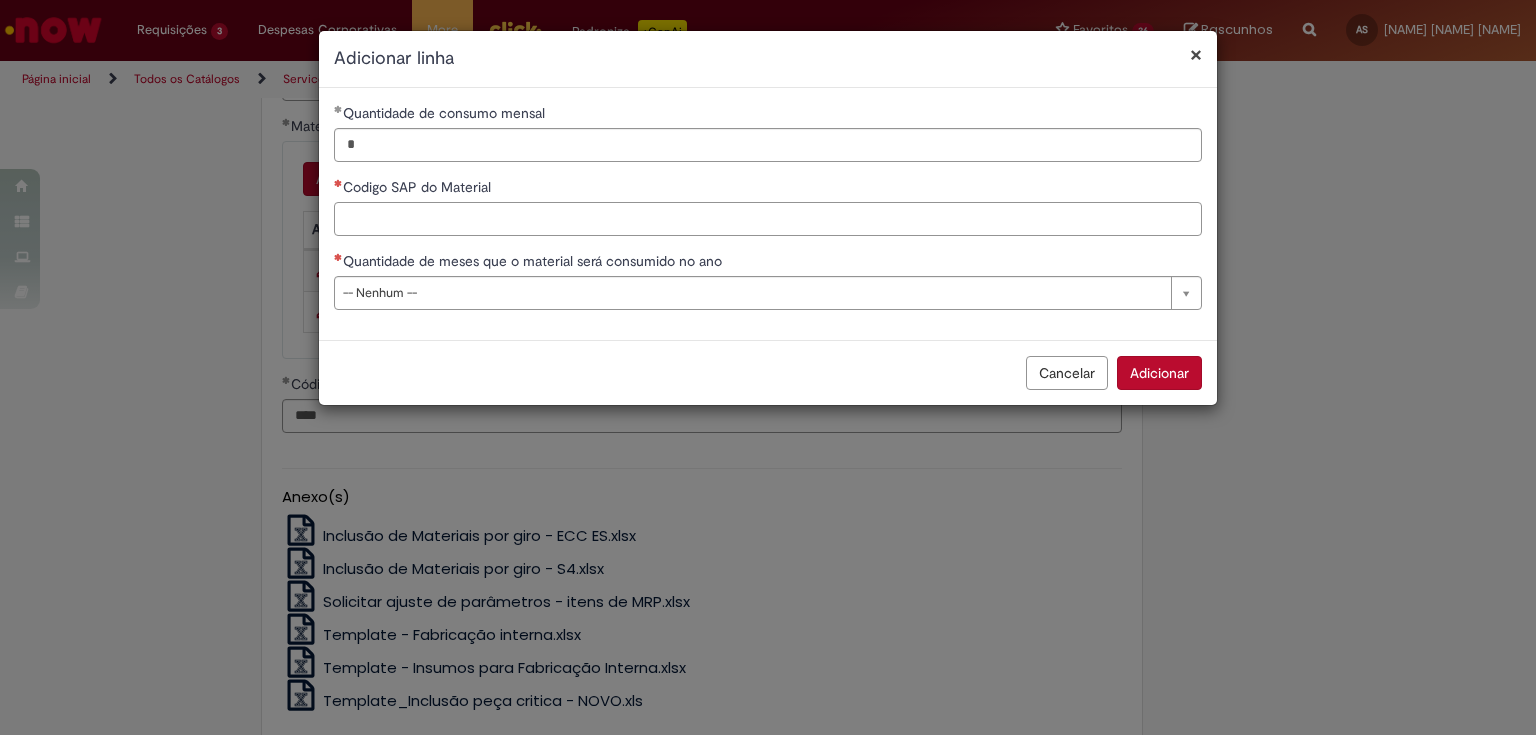 click on "Codigo SAP do Material" at bounding box center (768, 219) 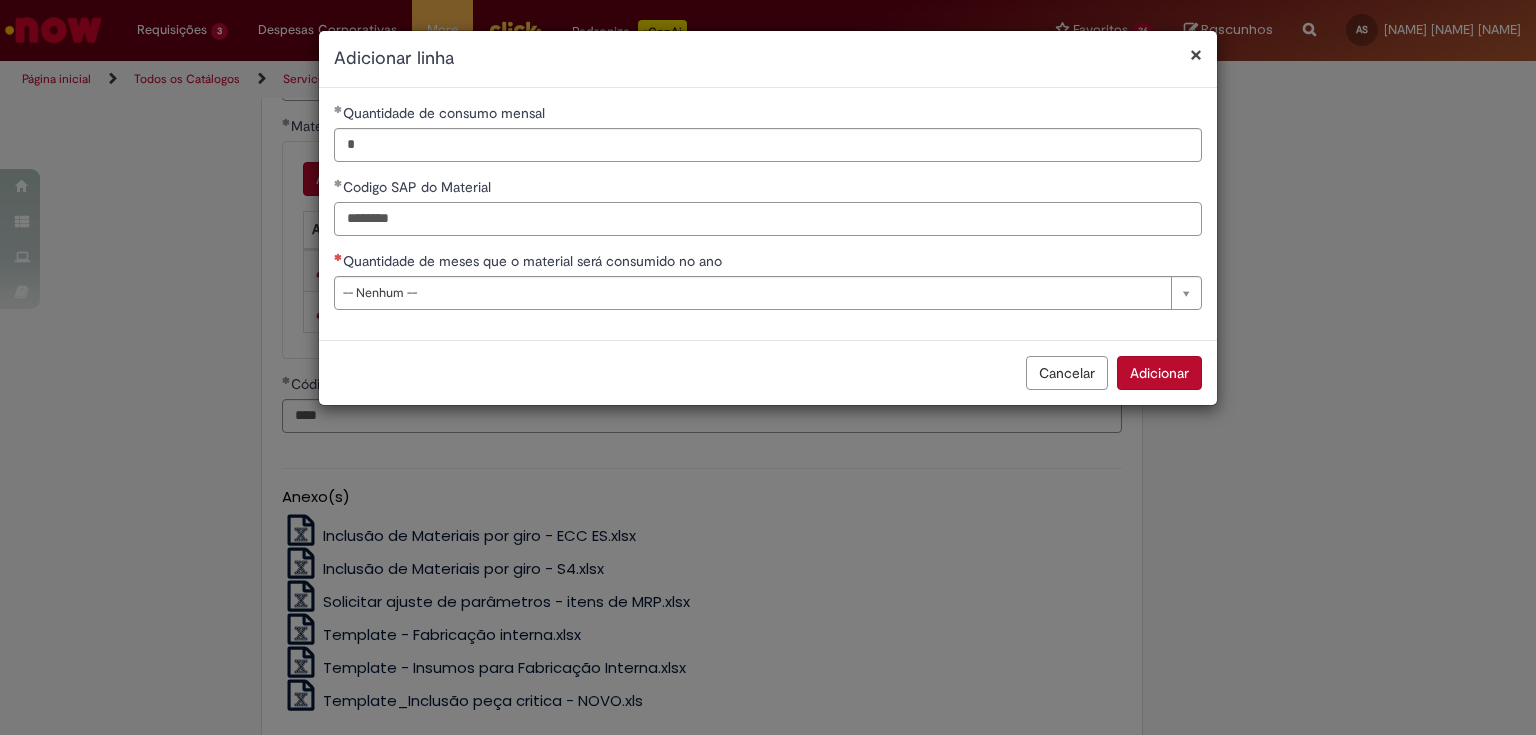 type on "********" 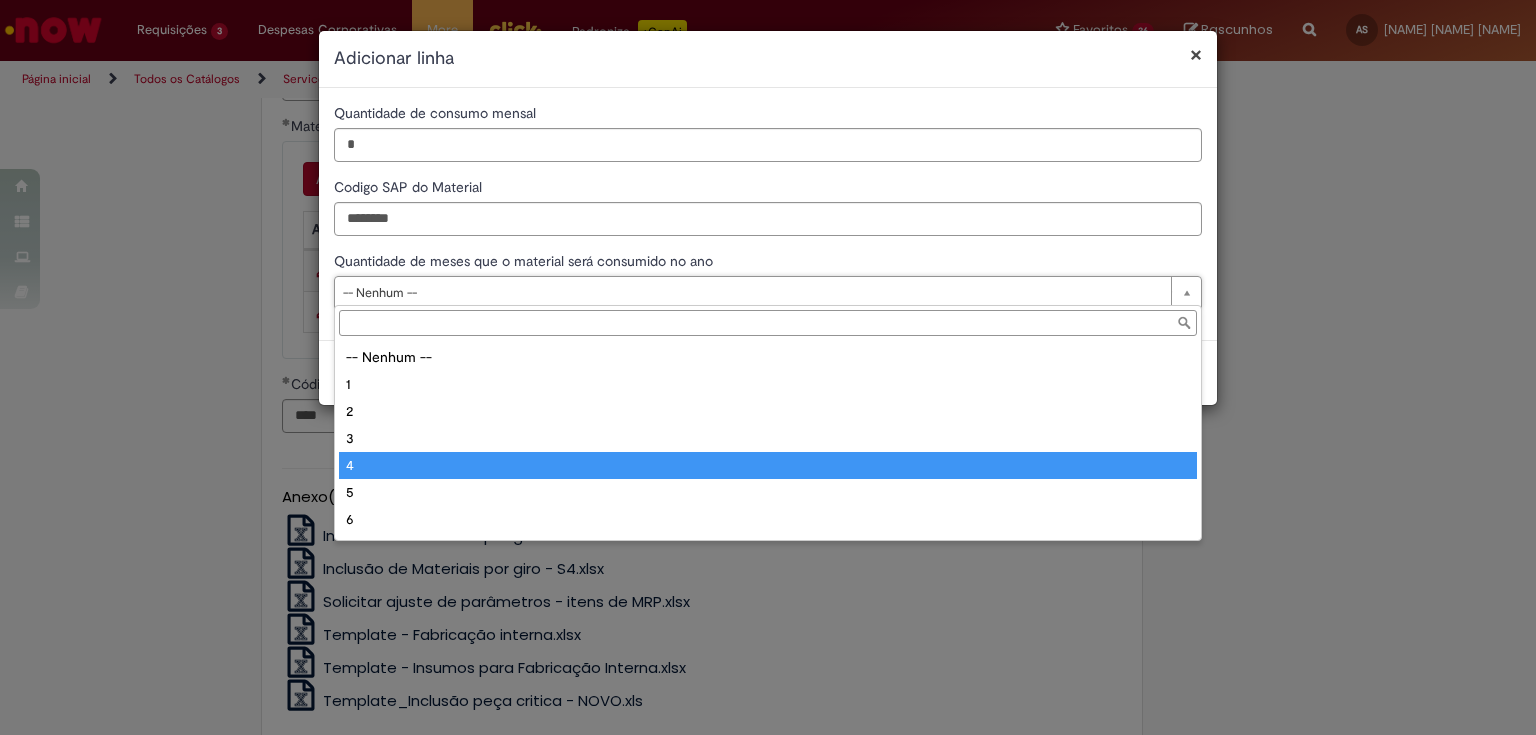 type on "*" 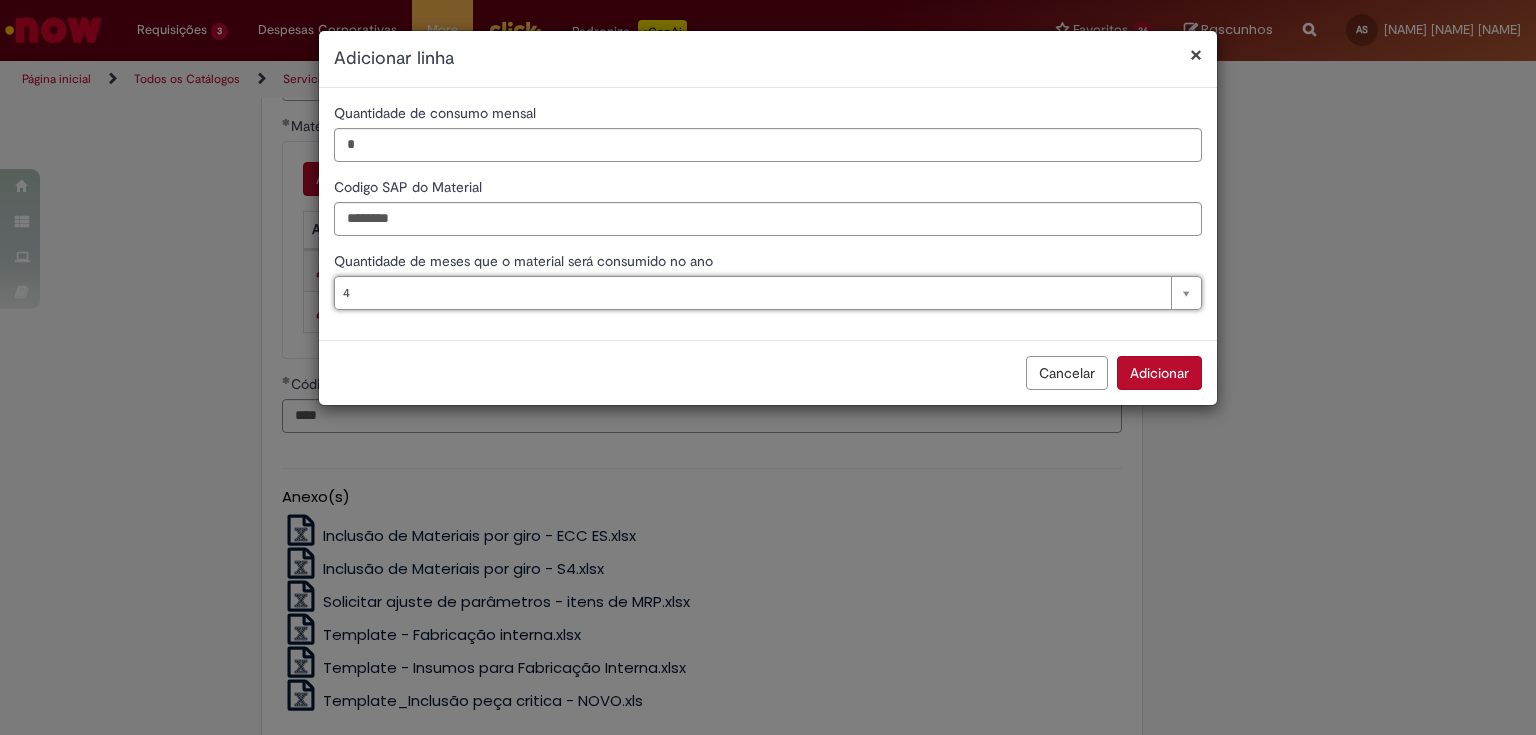 click on "Adicionar" at bounding box center [1159, 373] 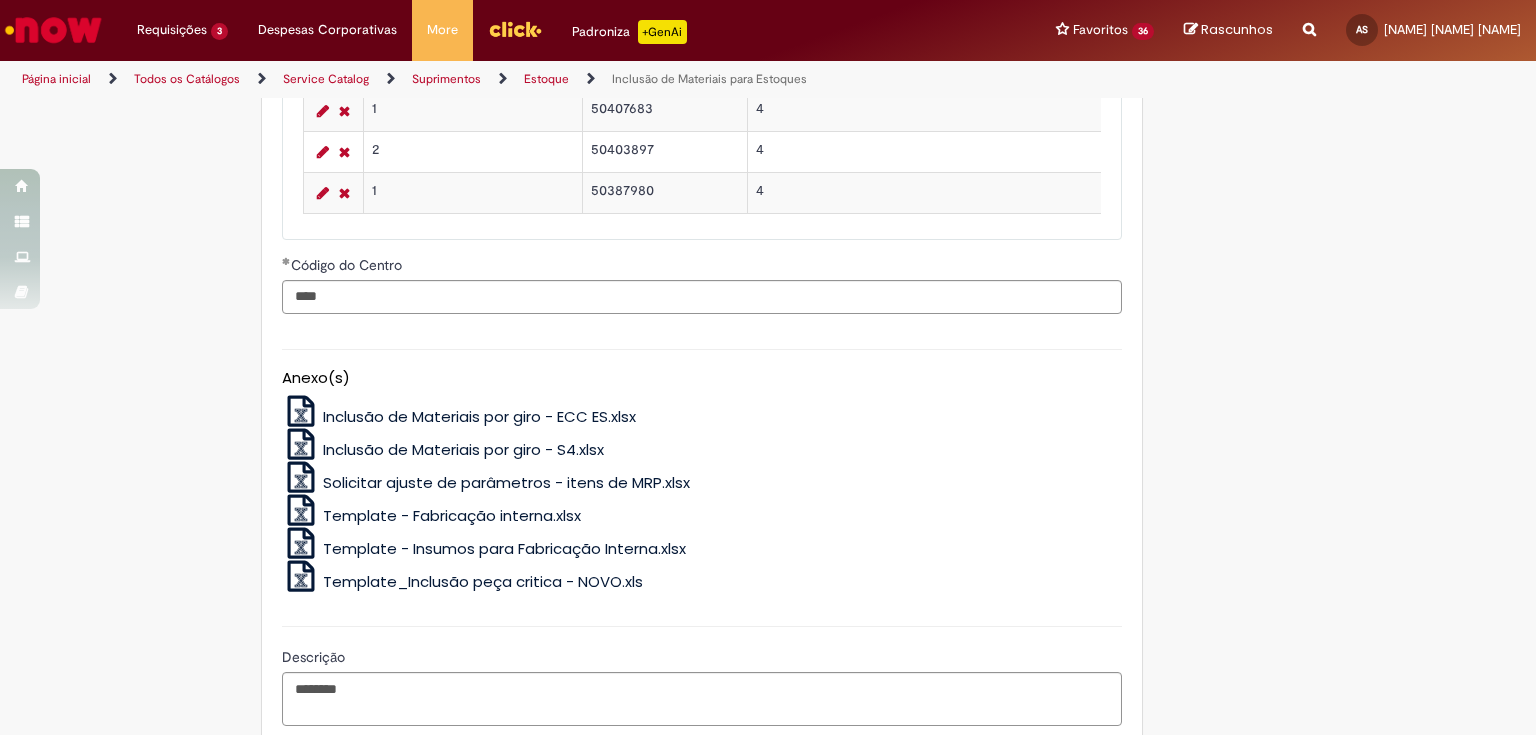 scroll, scrollTop: 1740, scrollLeft: 0, axis: vertical 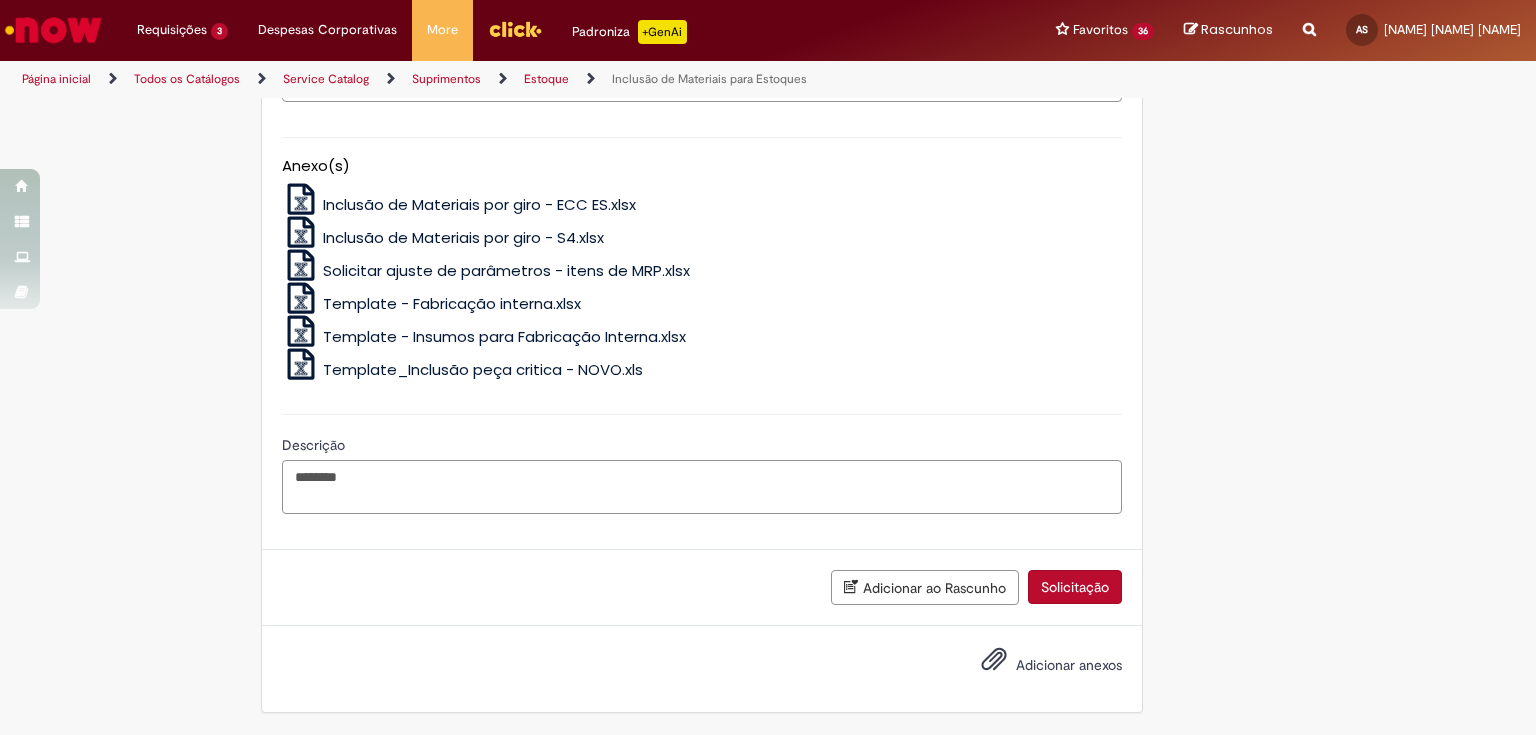 drag, startPoint x: 395, startPoint y: 473, endPoint x: 249, endPoint y: 479, distance: 146.12323 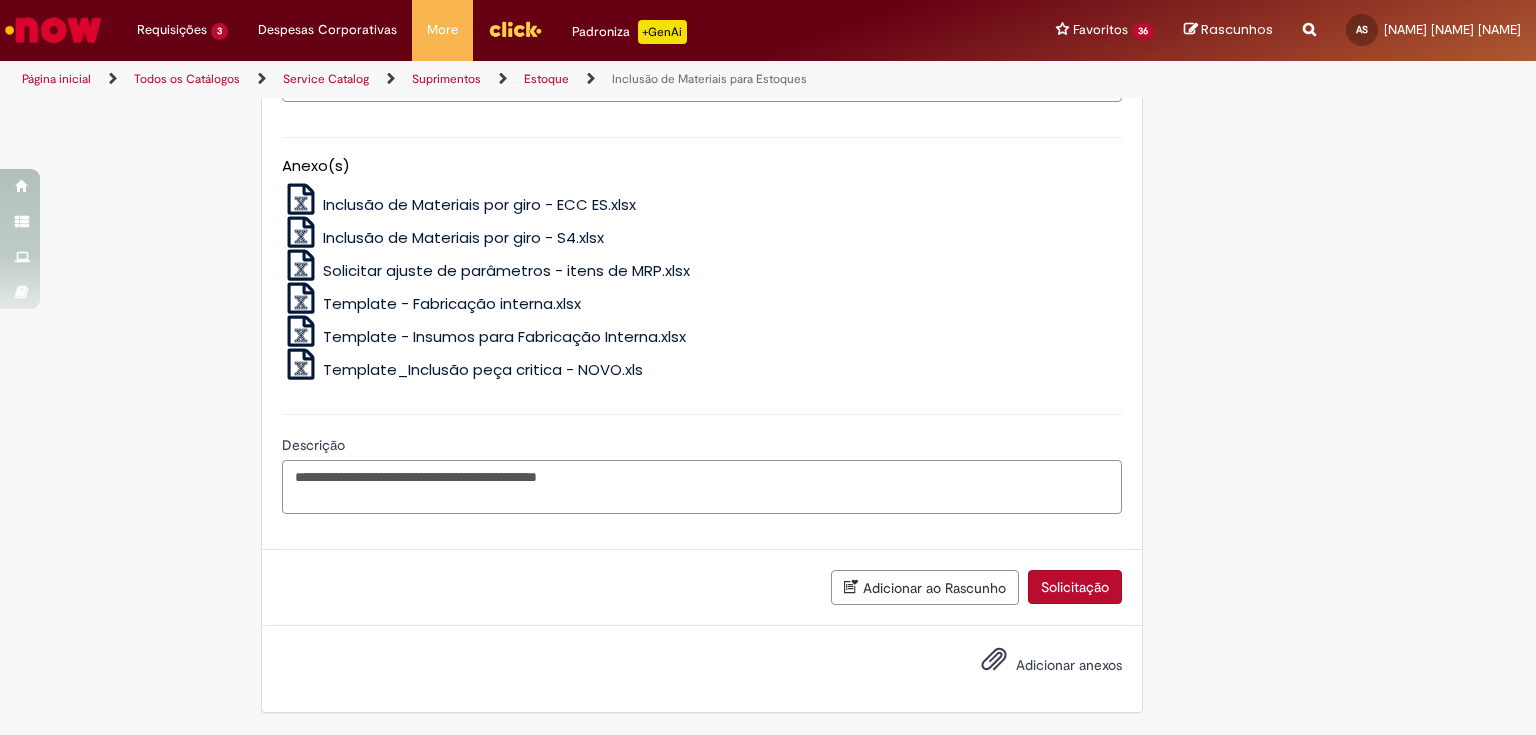 click on "**********" at bounding box center (702, 487) 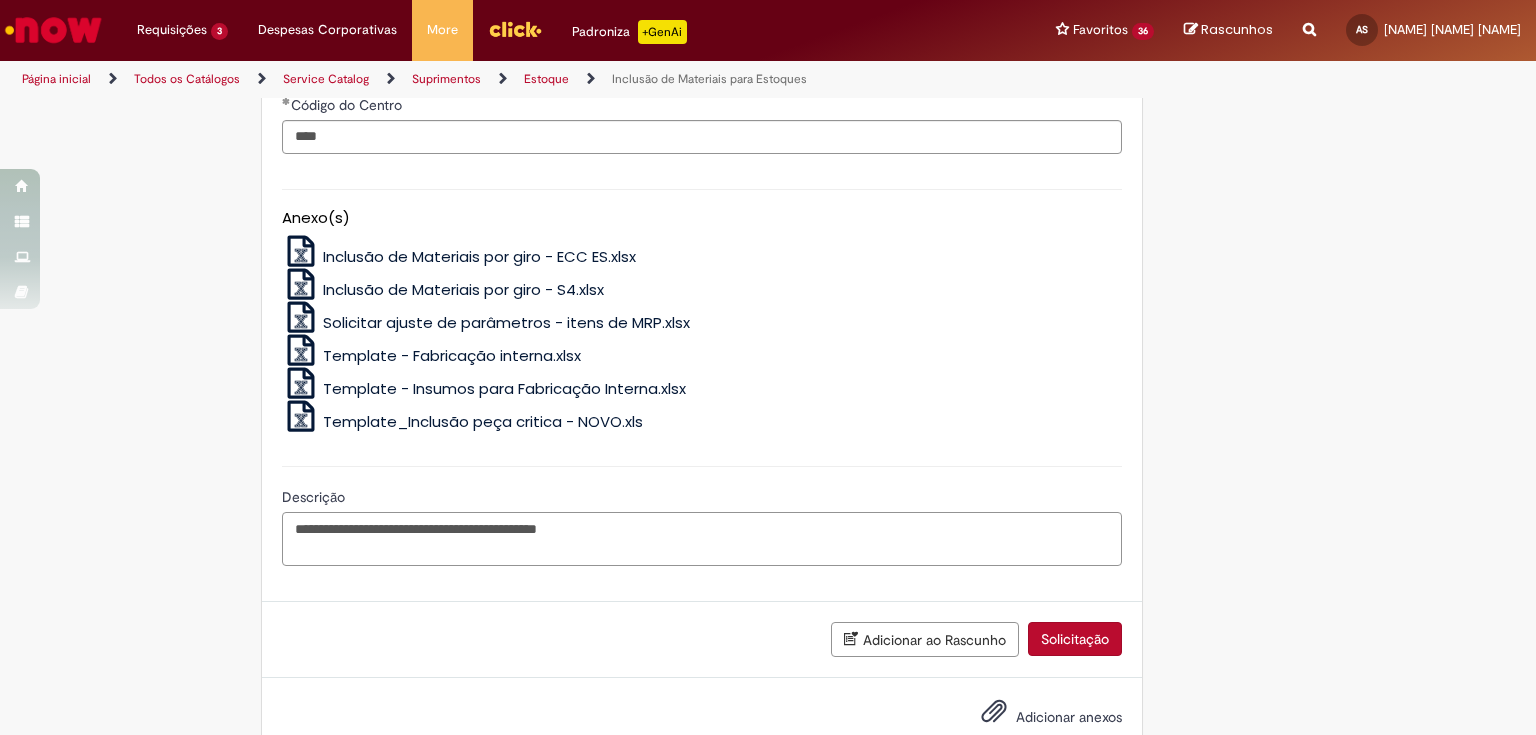 scroll, scrollTop: 1740, scrollLeft: 0, axis: vertical 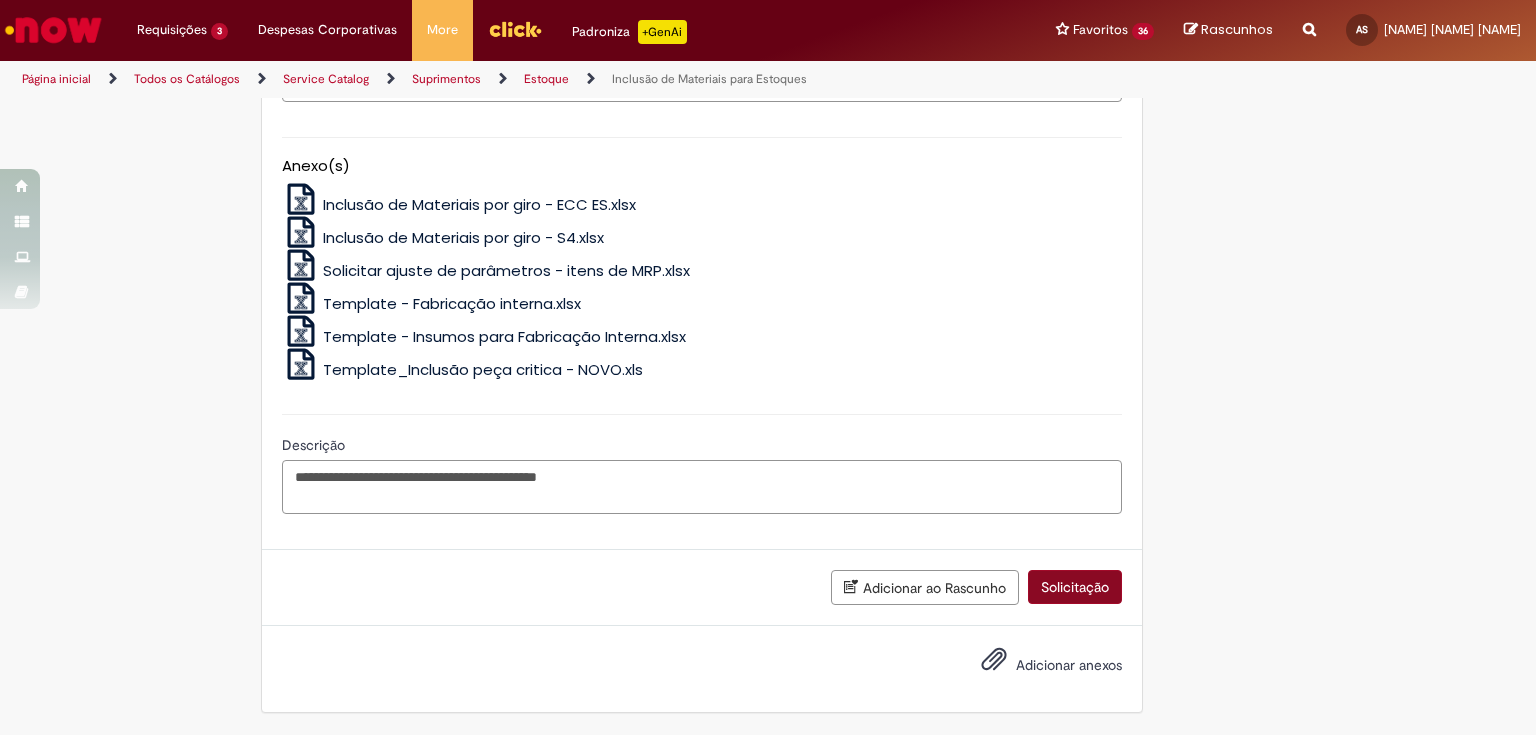 type on "**********" 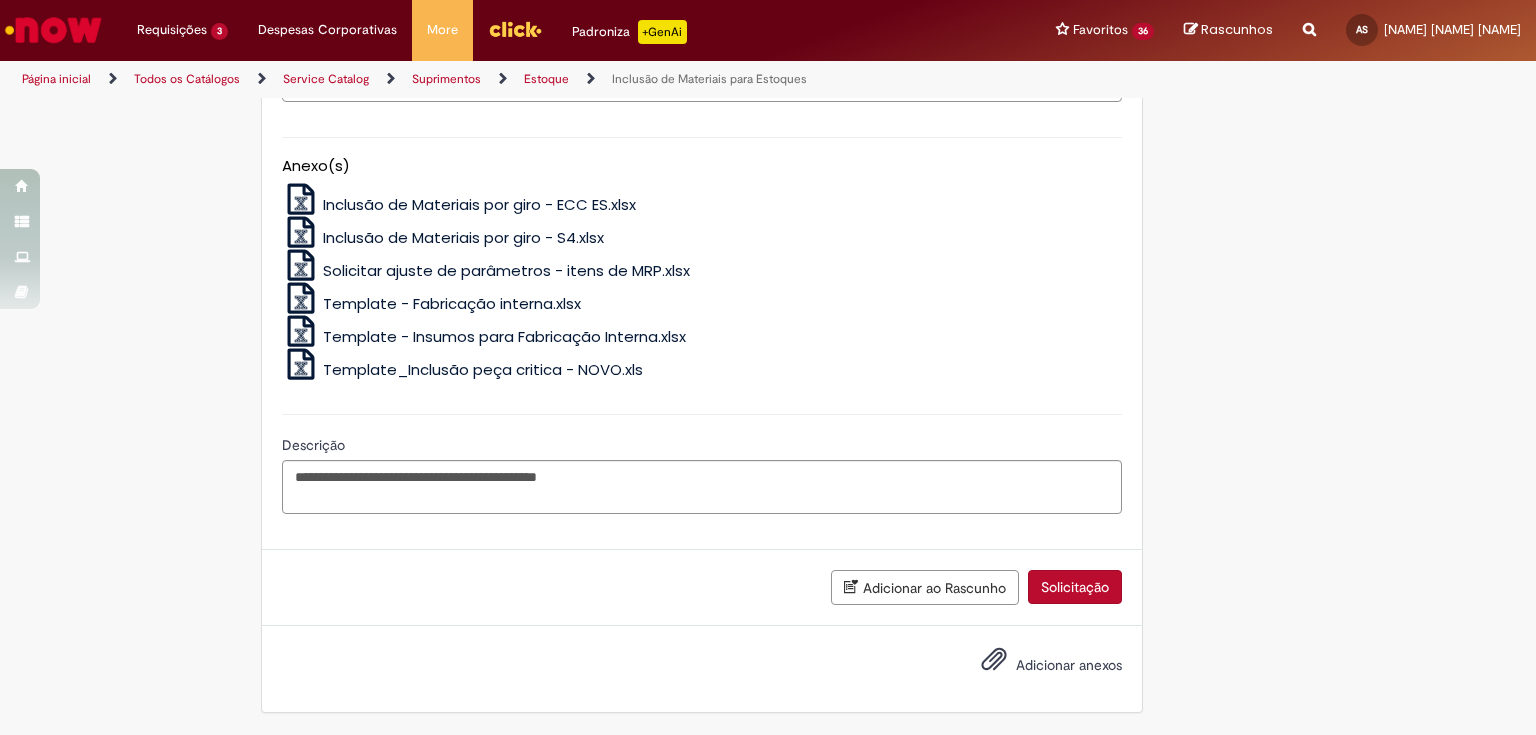 click on "Solicitação" at bounding box center (1075, 587) 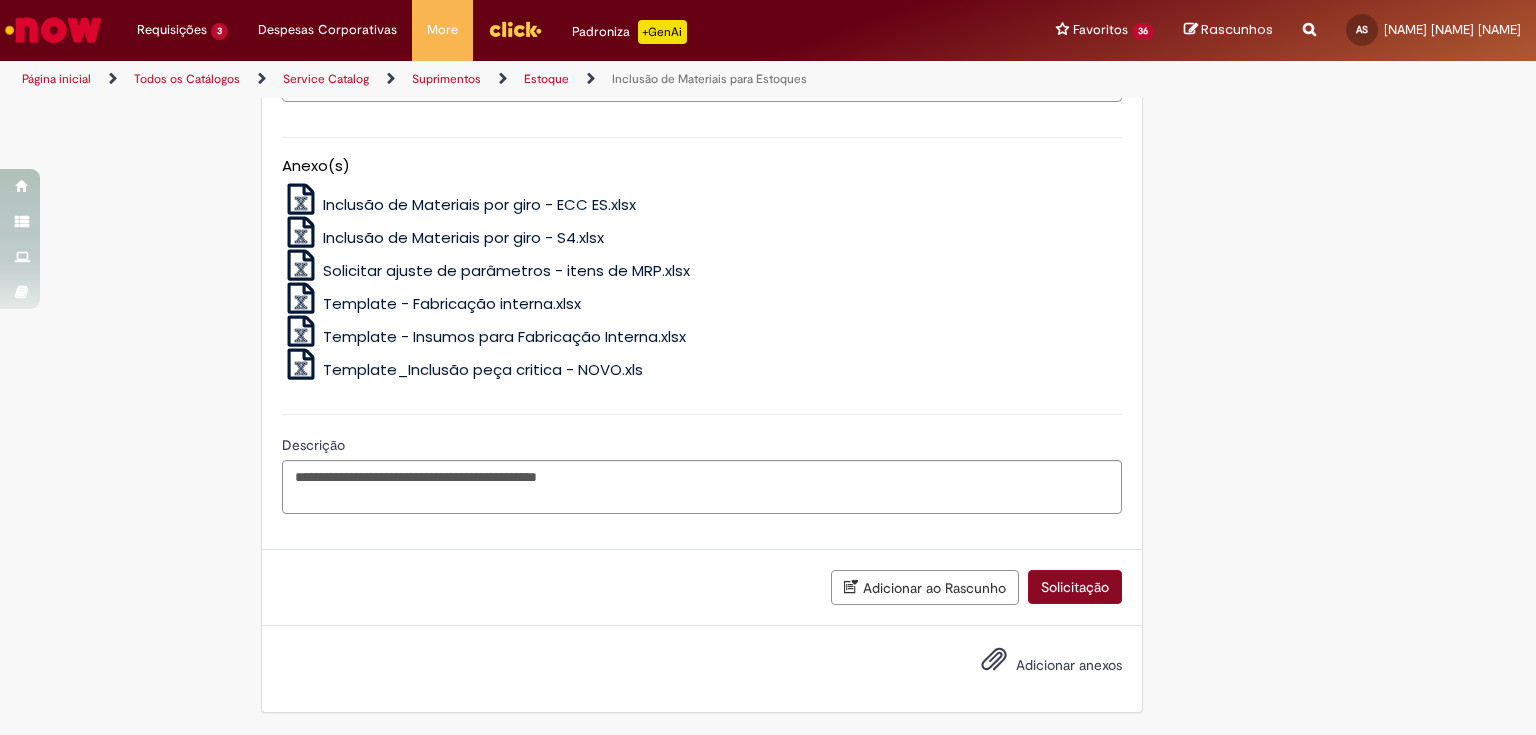 scroll, scrollTop: 1695, scrollLeft: 0, axis: vertical 